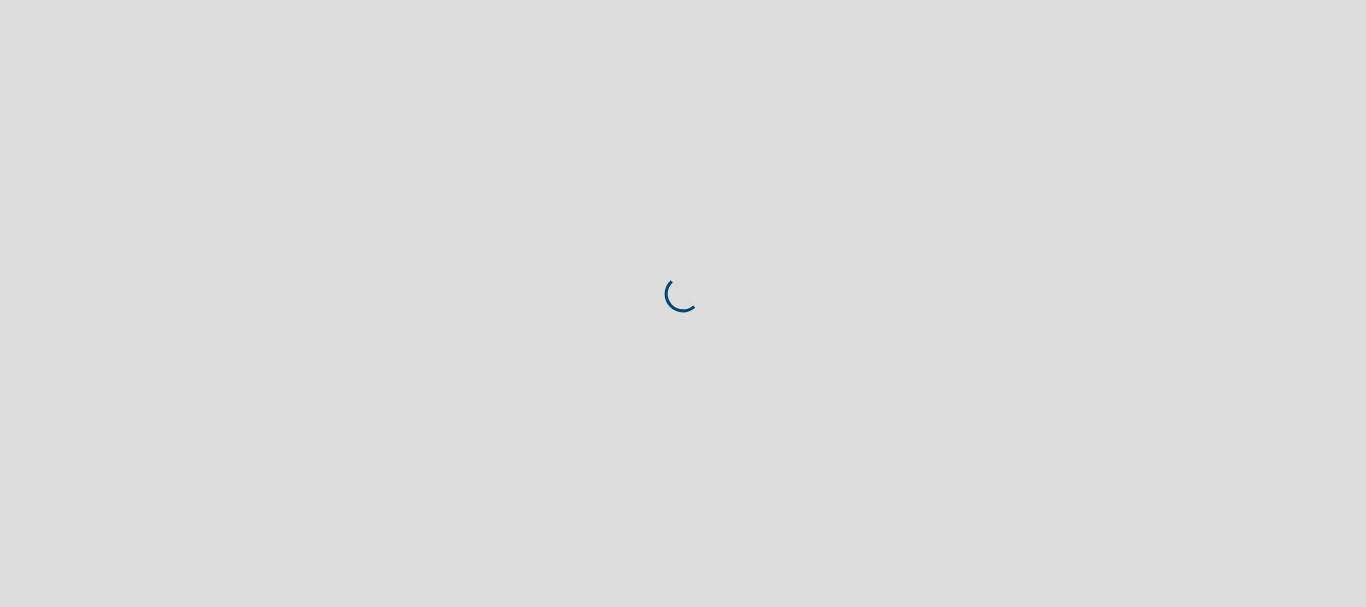 scroll, scrollTop: 0, scrollLeft: 0, axis: both 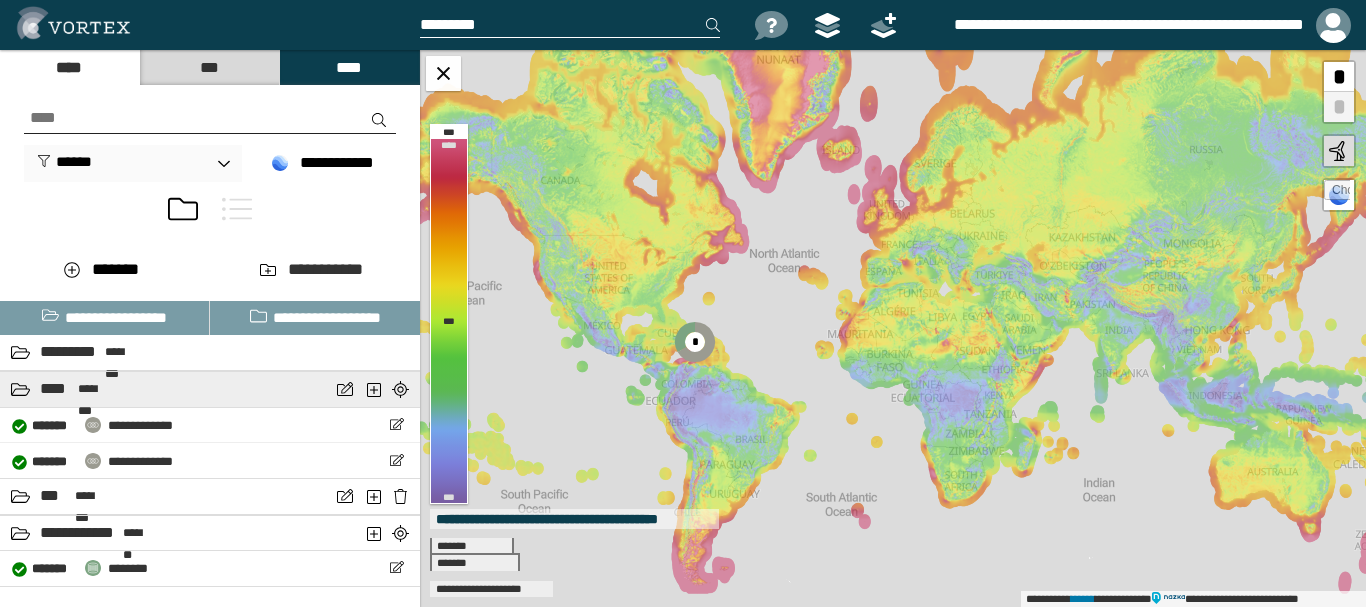 click on "********" at bounding box center (97, 389) 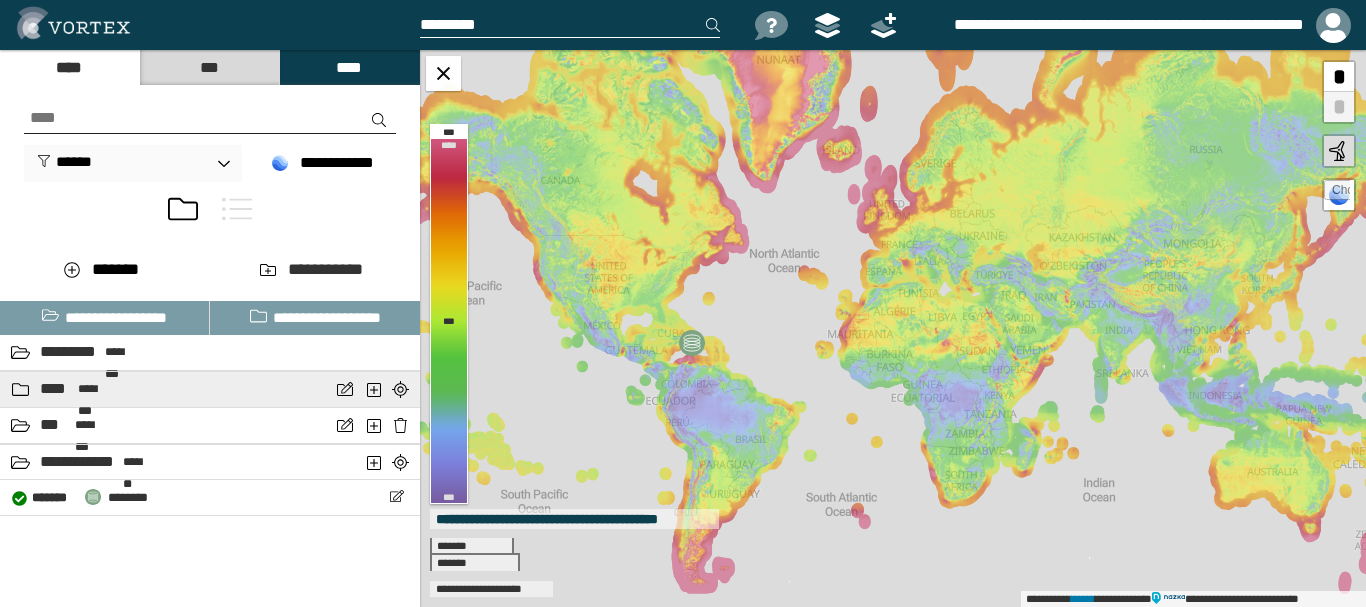 click on "********" at bounding box center (97, 389) 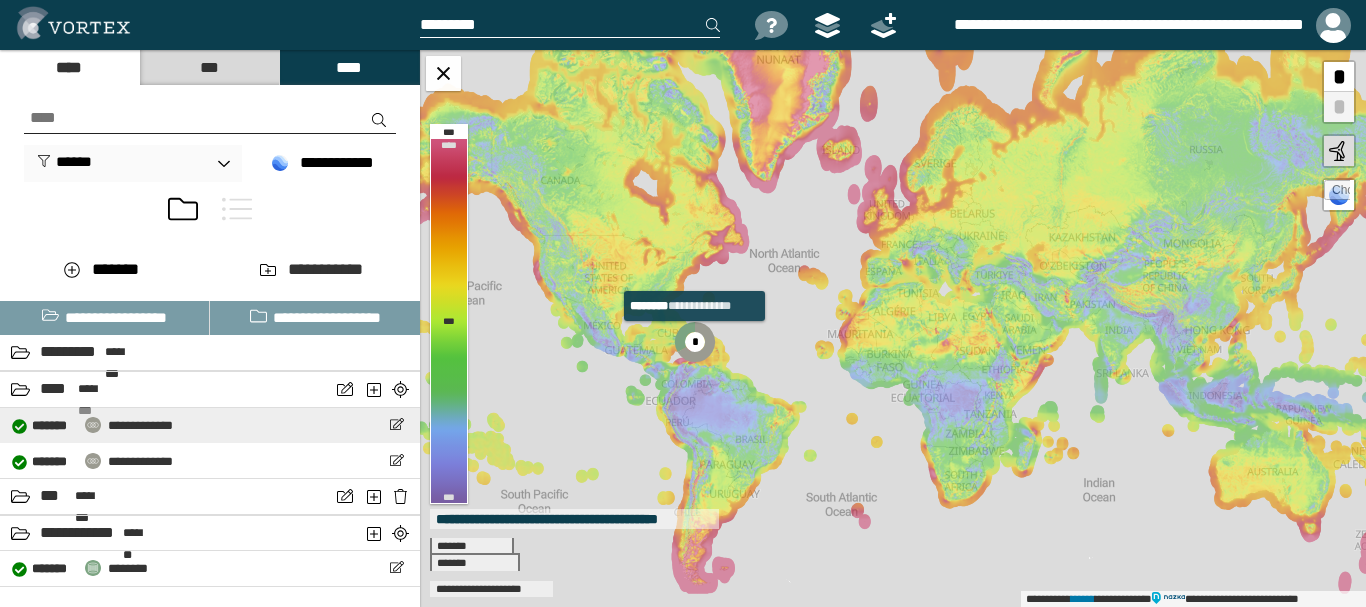 click on "**********" at bounding box center (140, 425) 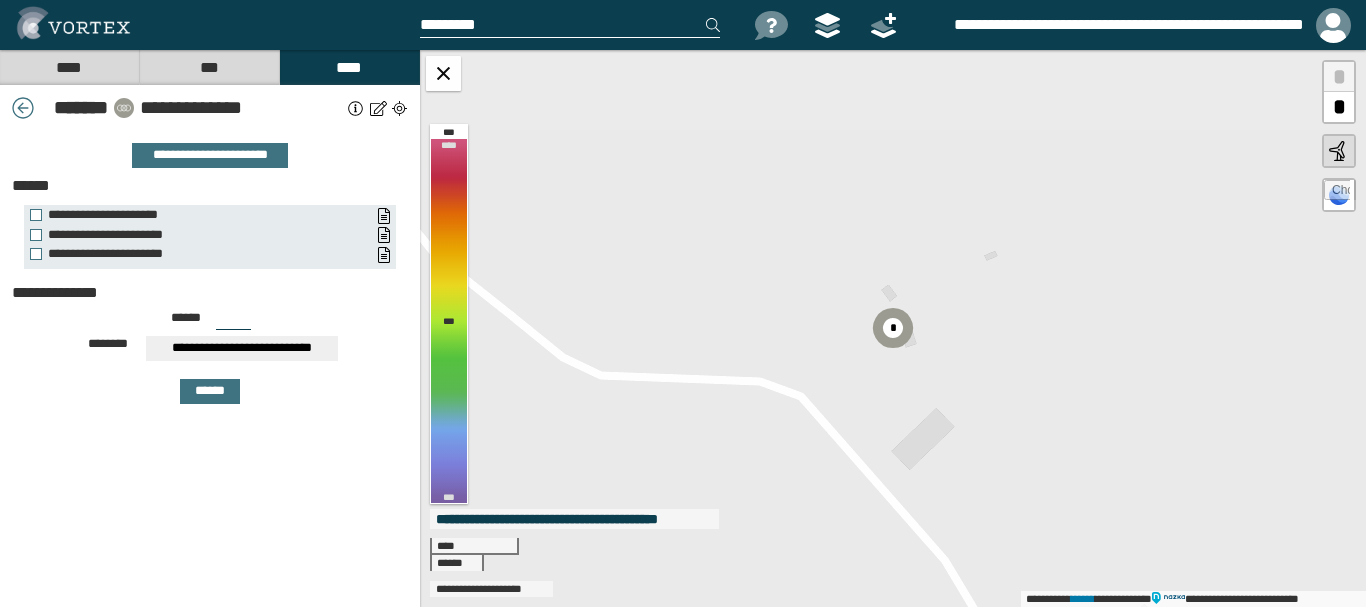 click on "[FIRST] [LAST] [STREET_NAME] [CITY], [STATE]" at bounding box center [210, 369] 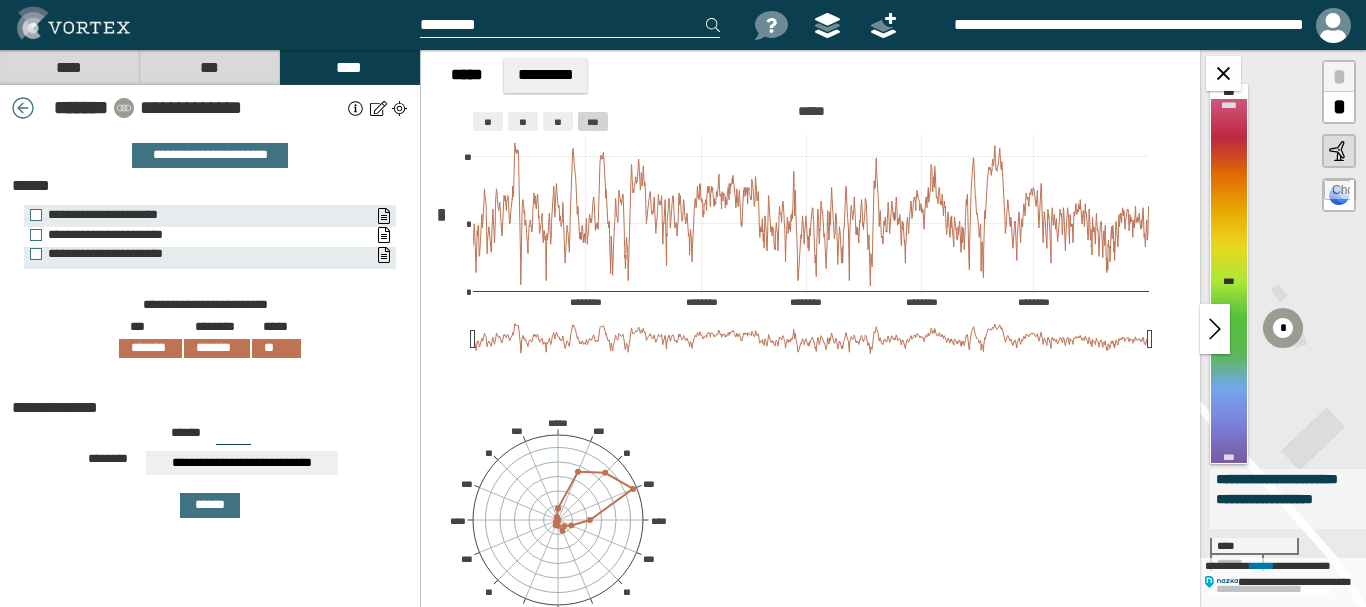click on "**********" at bounding box center [195, 235] 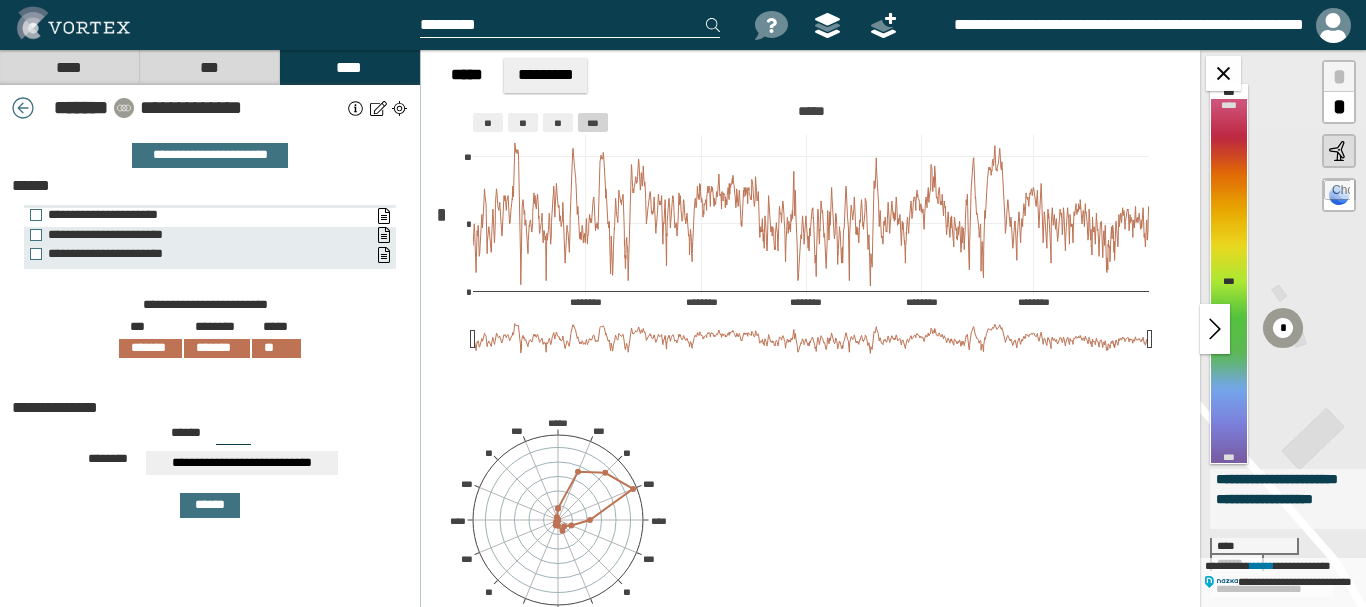 click on "**********" at bounding box center [195, 215] 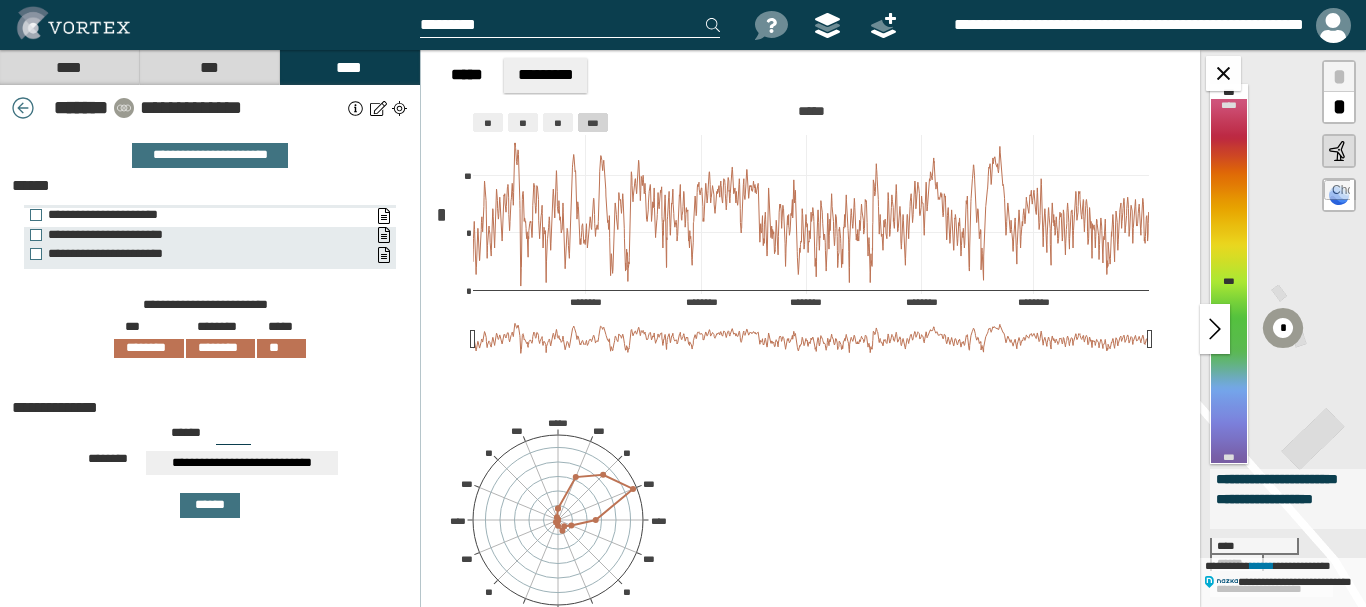 click on "**********" at bounding box center (195, 215) 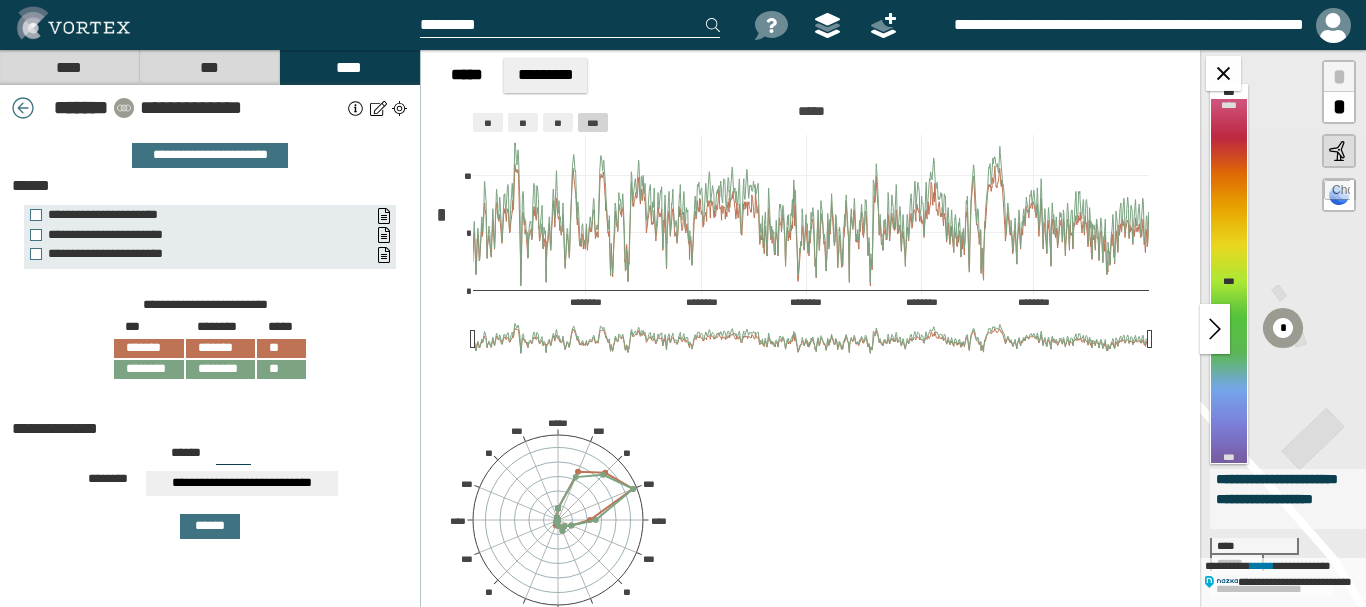 click on "[FIRST] [LAST] [STREET_NAME] [CITY], [STATE]" at bounding box center (210, 336) 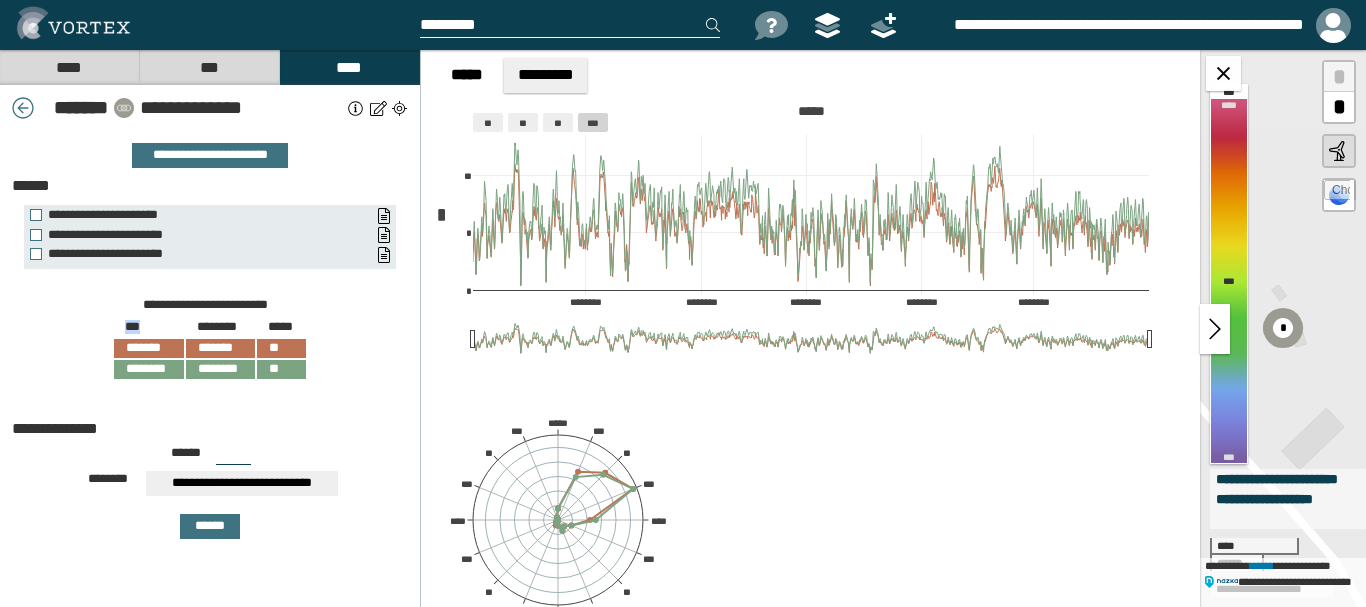 click on "[FIRST] [LAST] [STREET_NAME] [CITY], [STATE]" at bounding box center (210, 302) 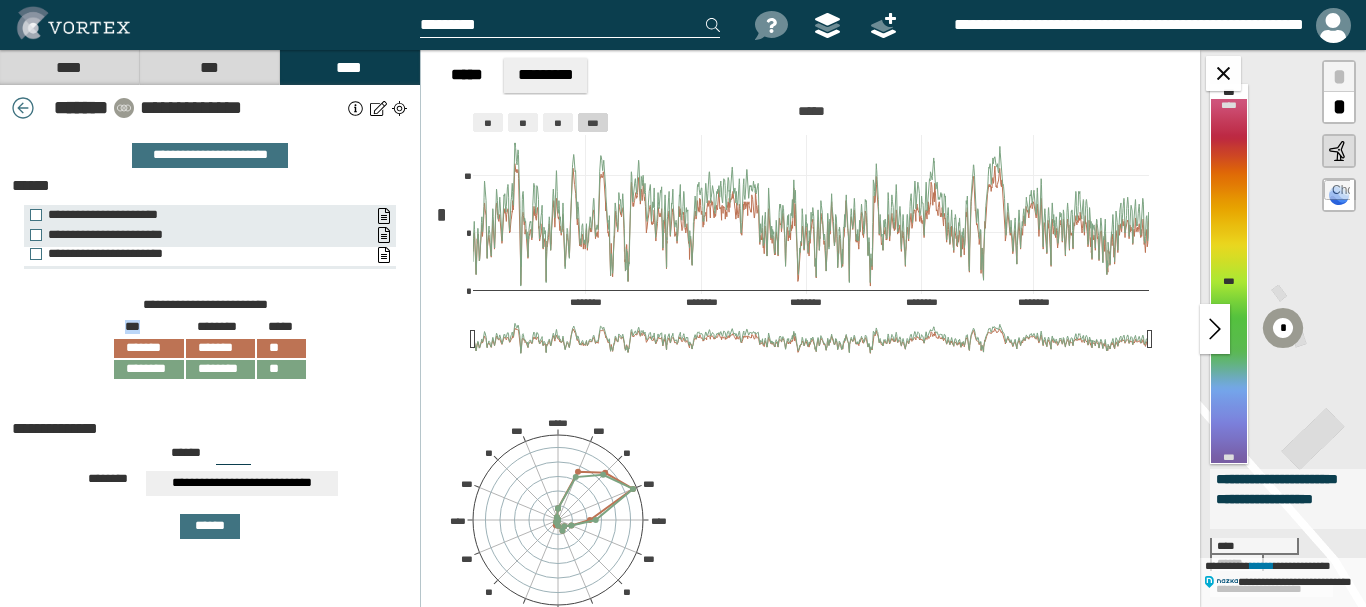 click on "**********" at bounding box center (195, 254) 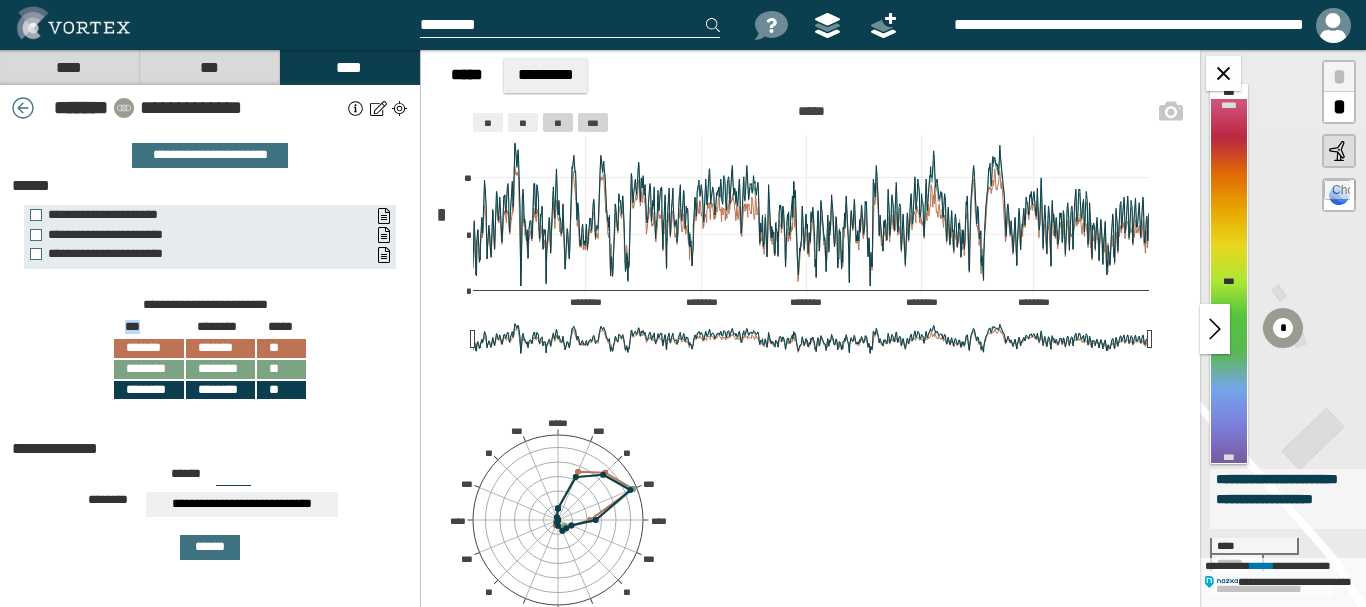 click on "**" 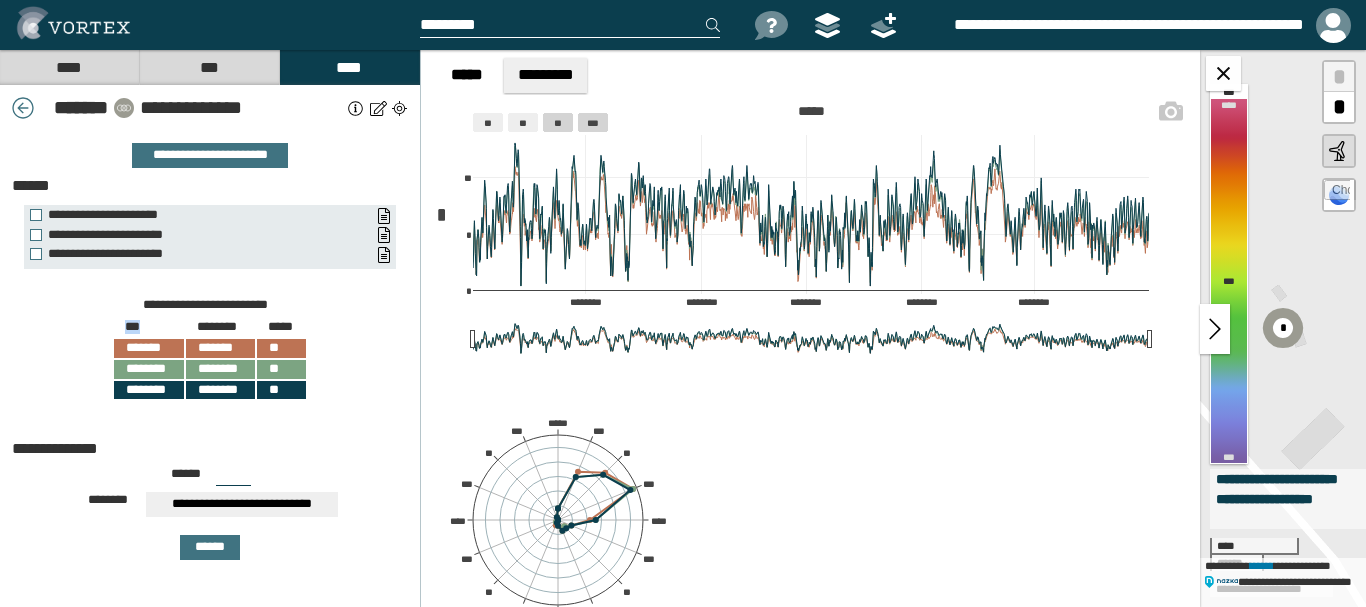click on "***" 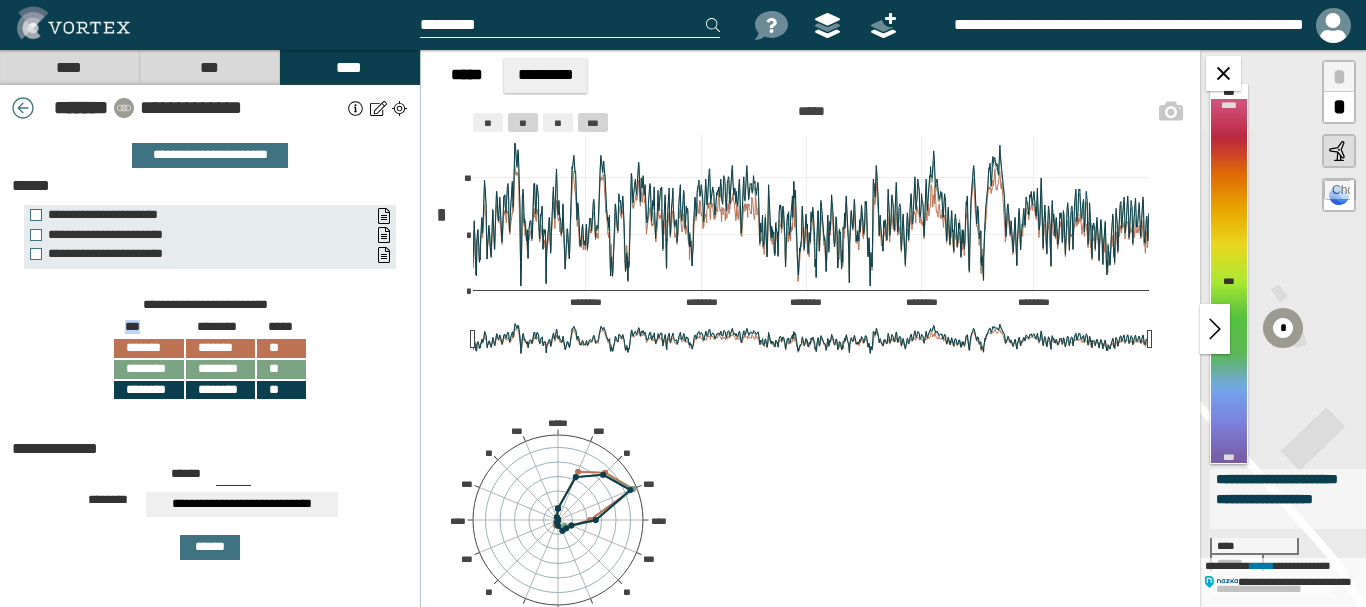 click on "**" 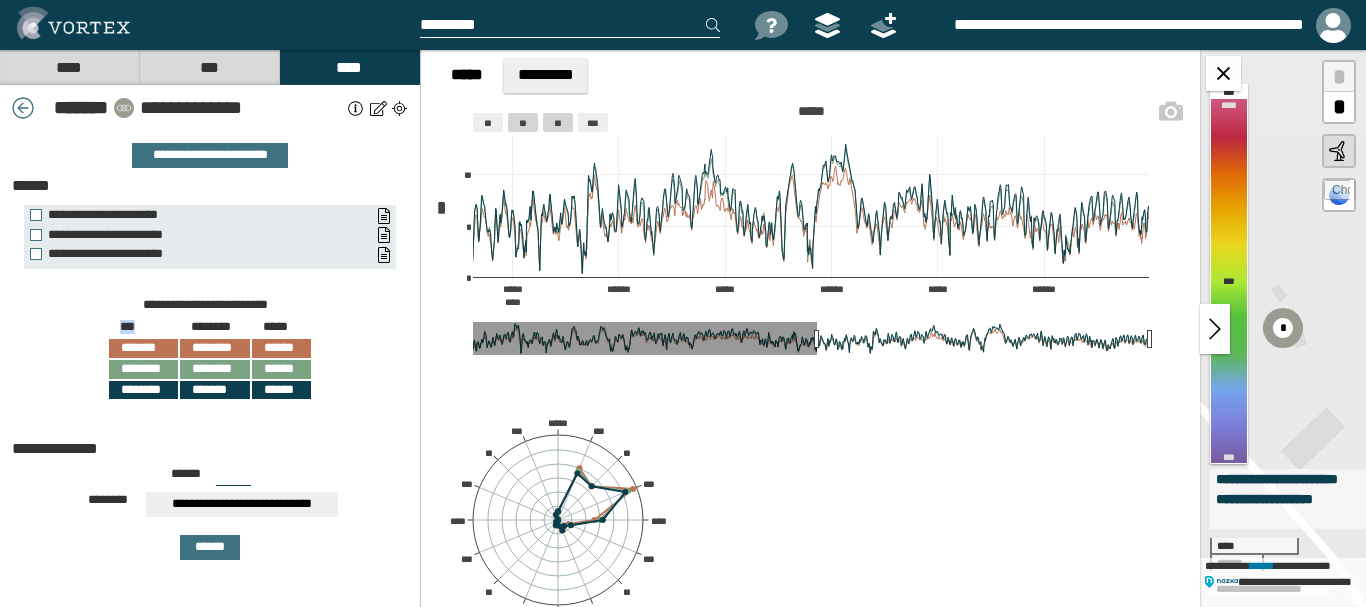 click on "**" 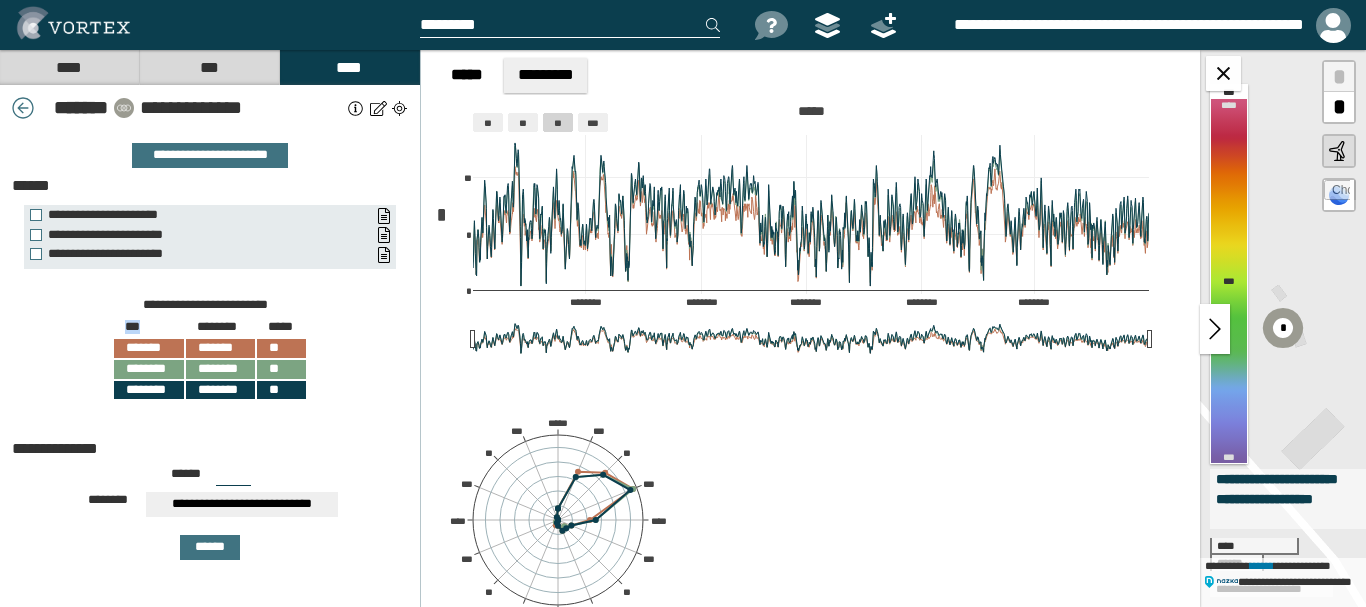 click on "*********" at bounding box center (545, 75) 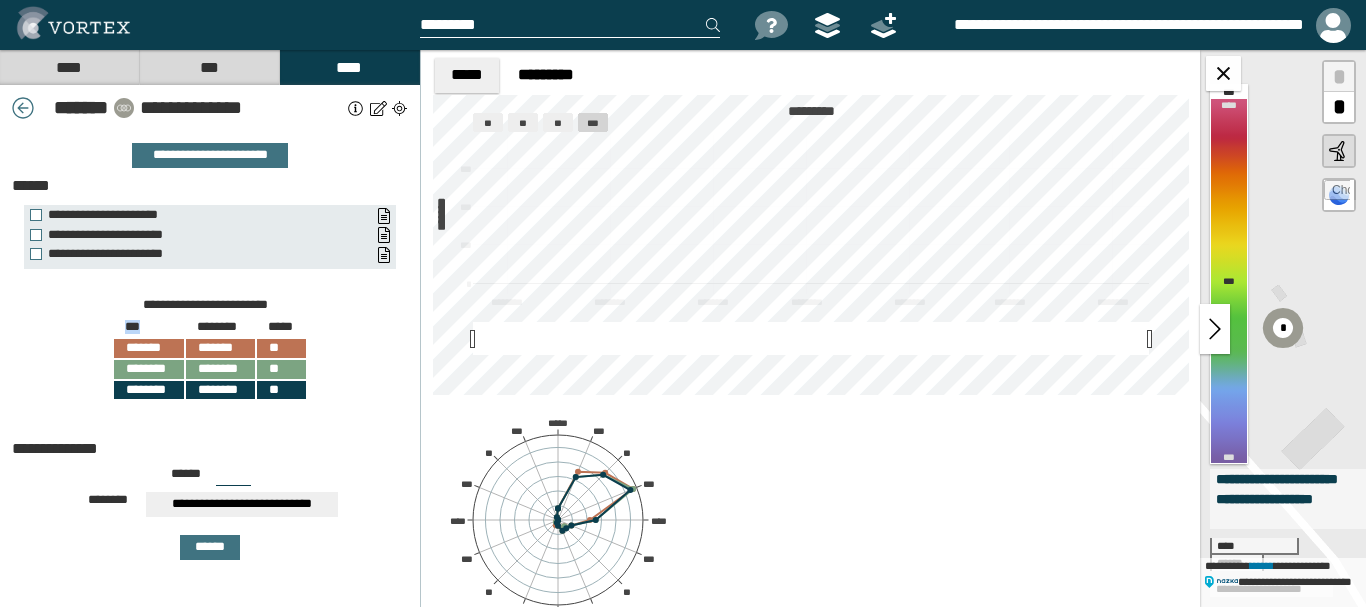 click on "*****" at bounding box center [467, 75] 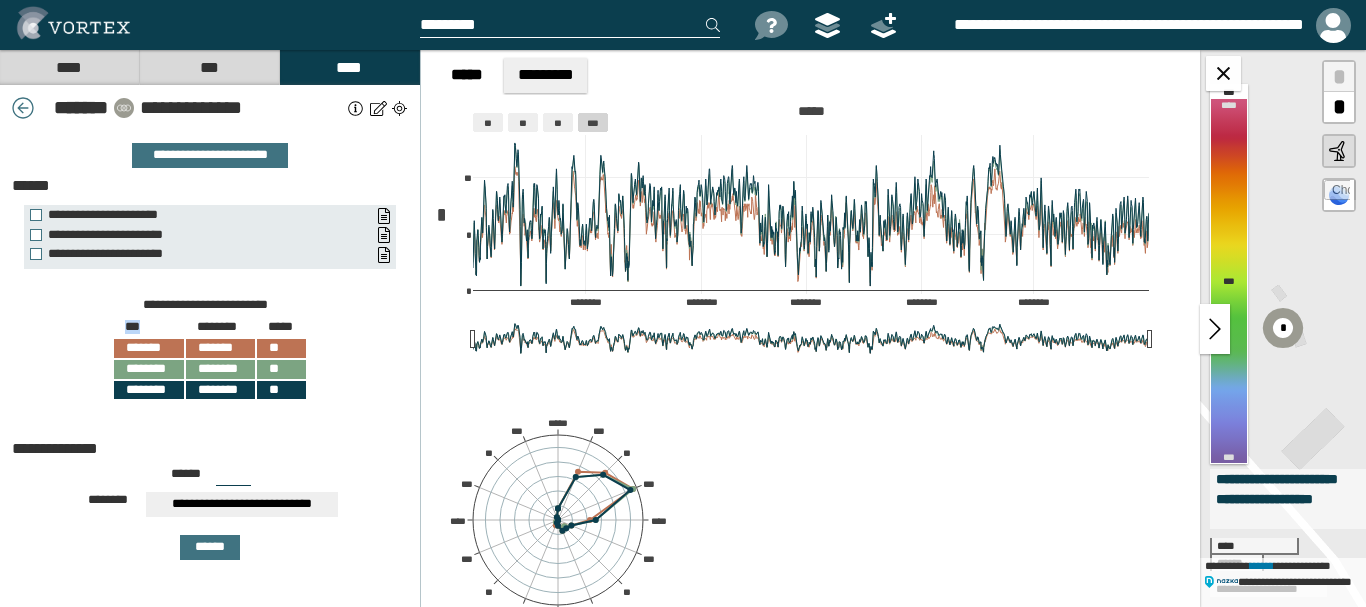 click on "***" at bounding box center (209, 67) 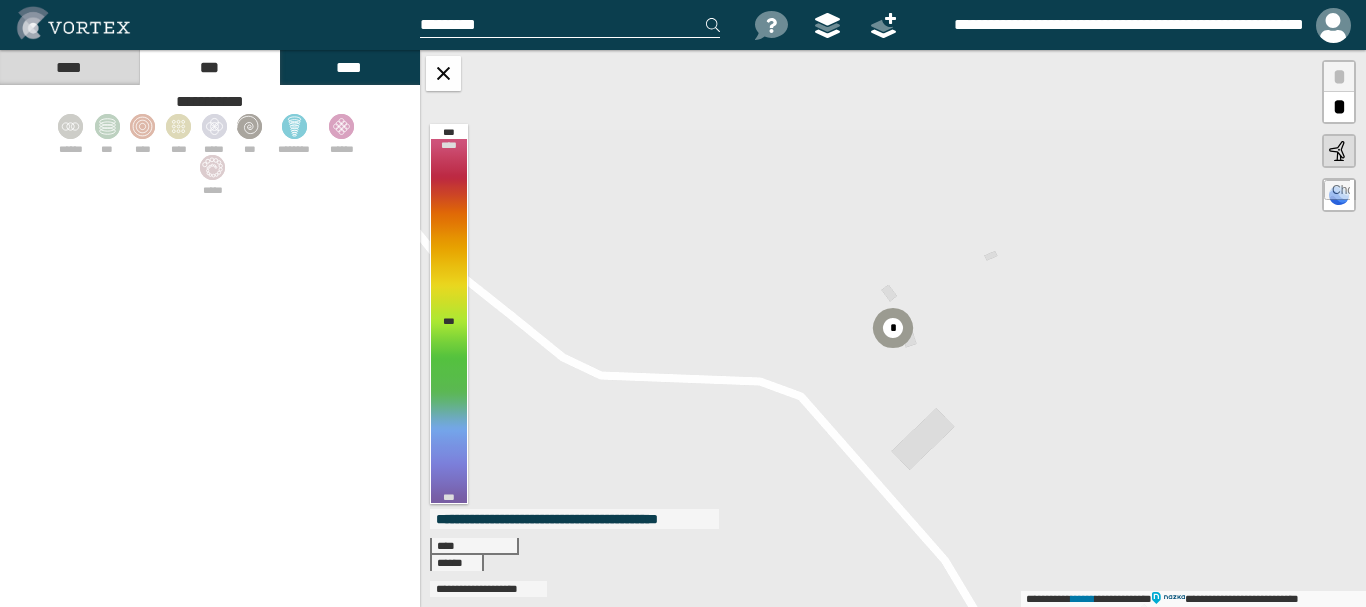 click on "****" at bounding box center [349, 67] 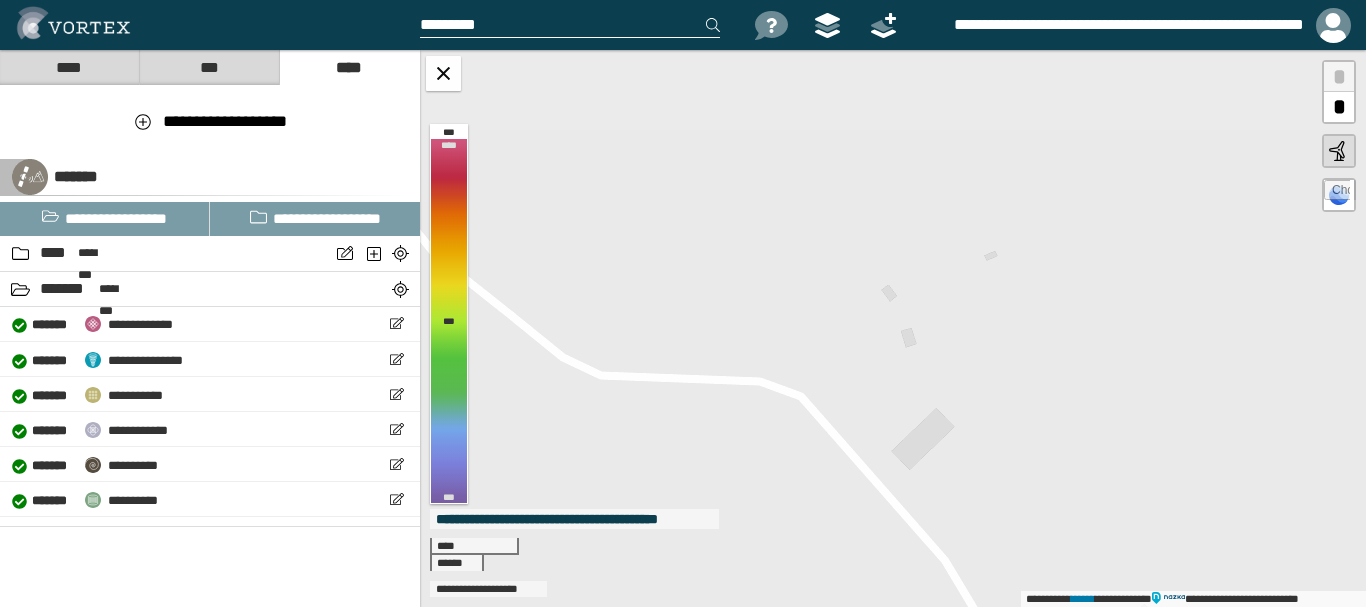 click on "****" at bounding box center [69, 67] 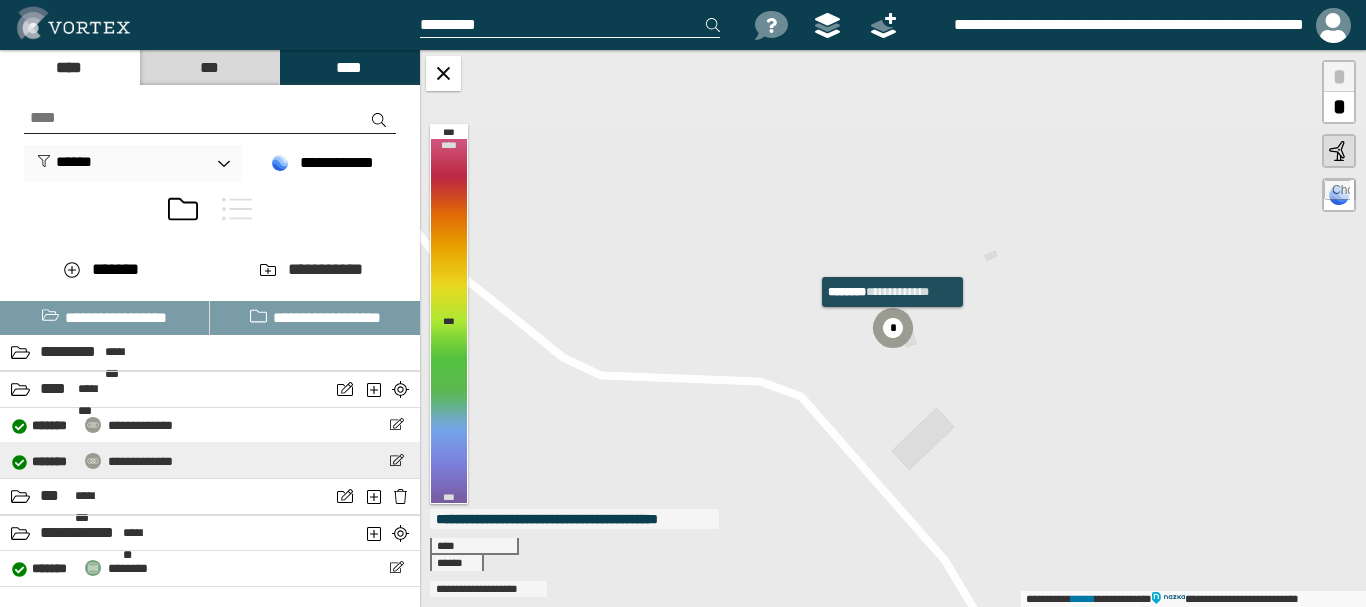 click on "**********" at bounding box center (140, 461) 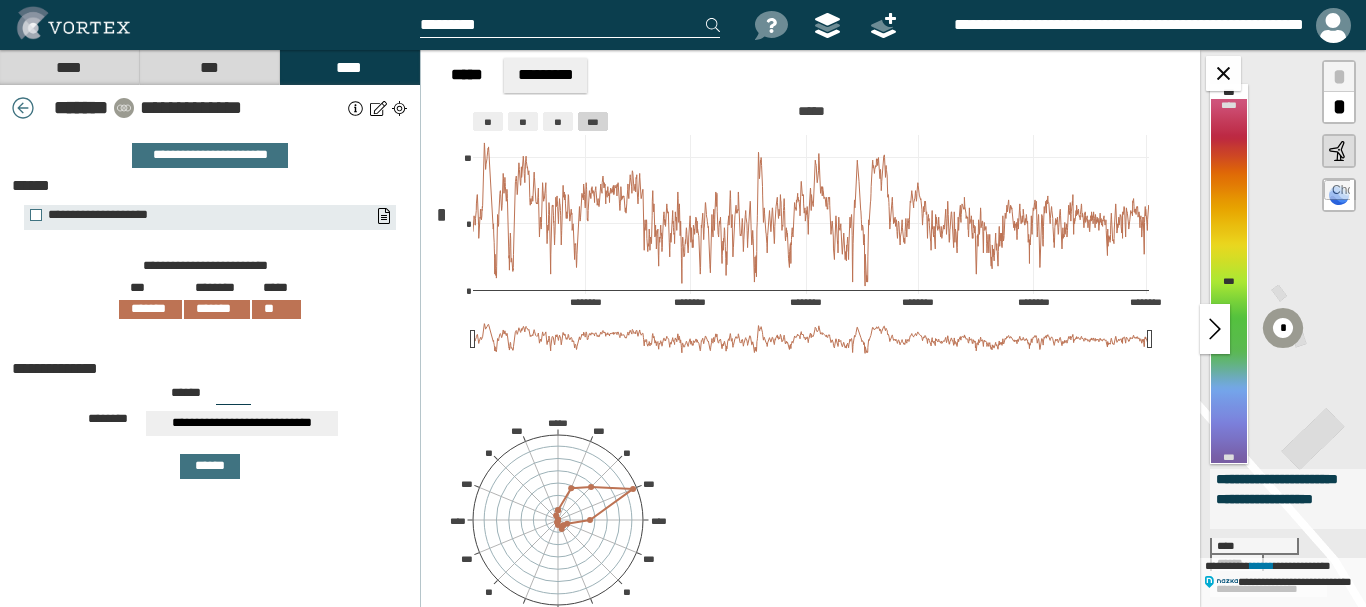 click on "***" at bounding box center [233, 397] 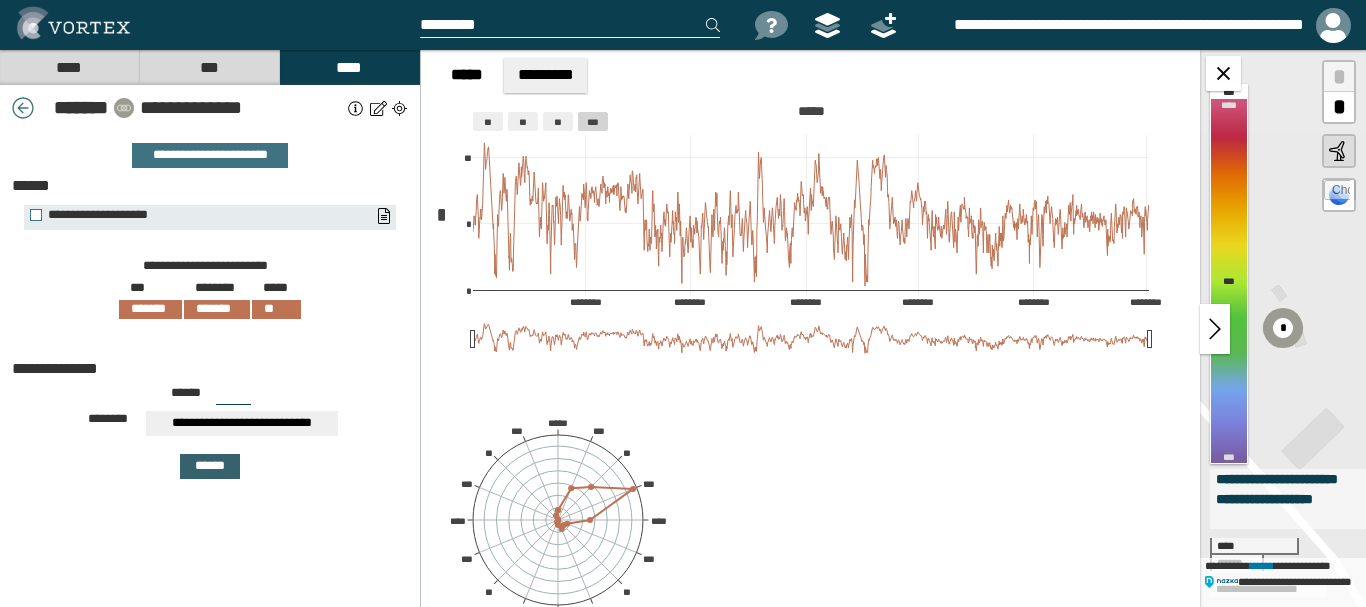 click on "******" at bounding box center [210, 466] 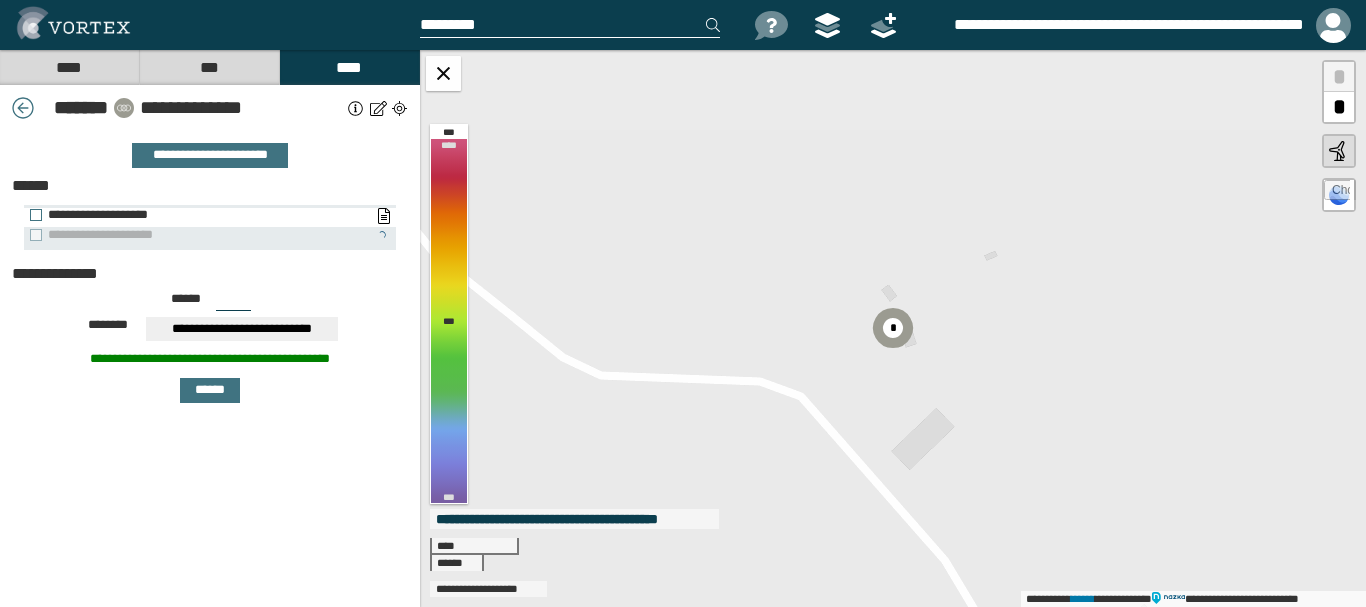 click on "**********" at bounding box center [200, 218] 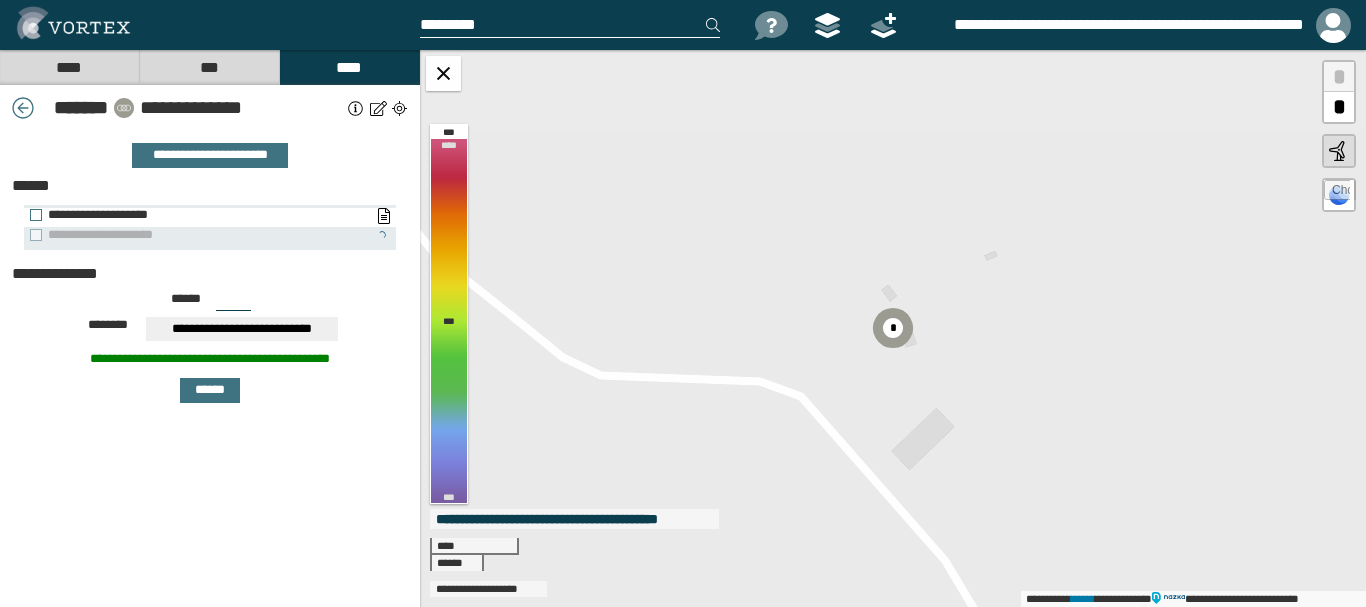 click on "**********" at bounding box center [200, 215] 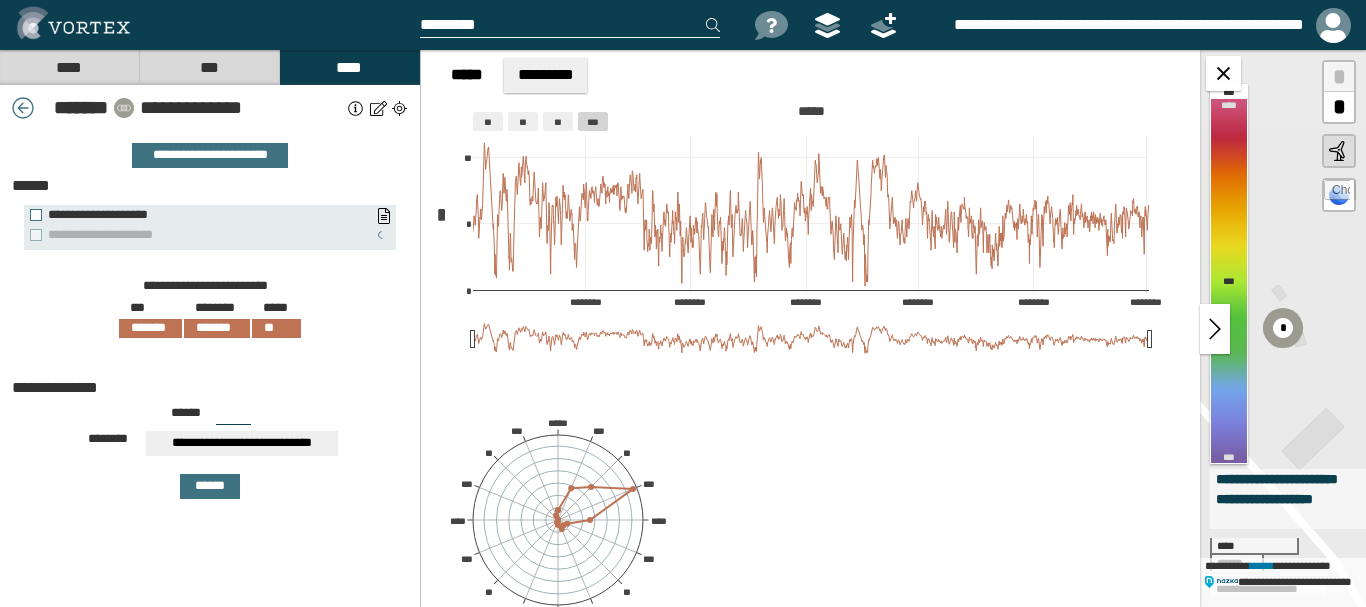 type on "**" 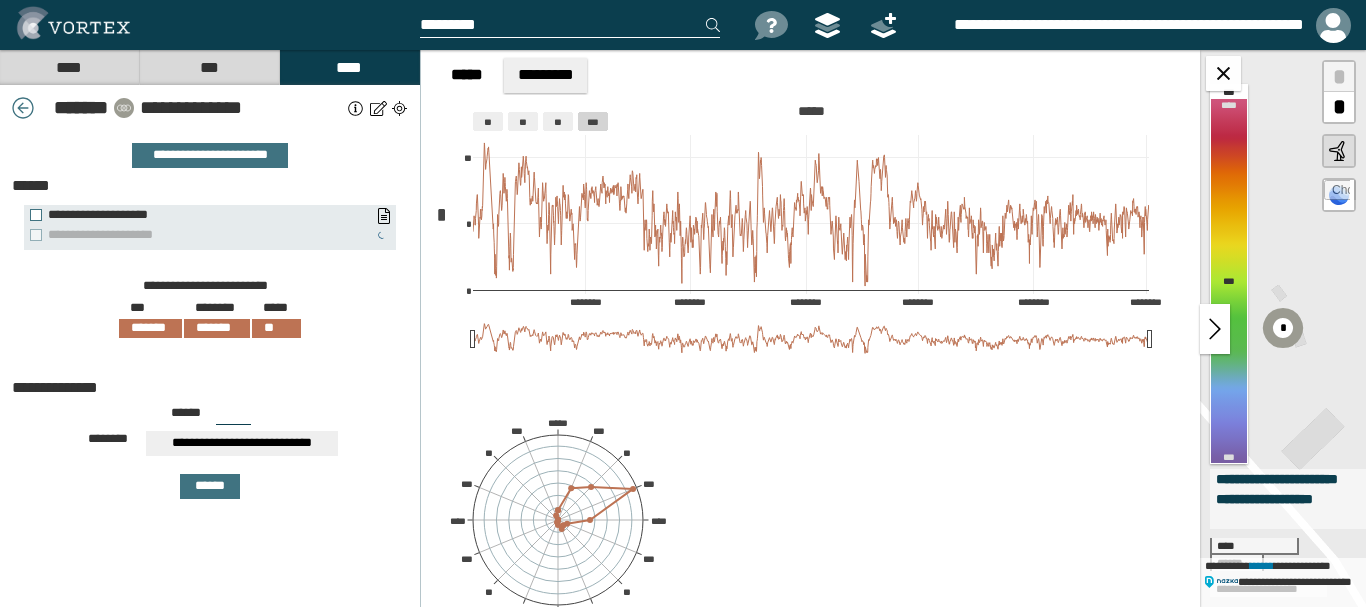 click on "**" at bounding box center (233, 417) 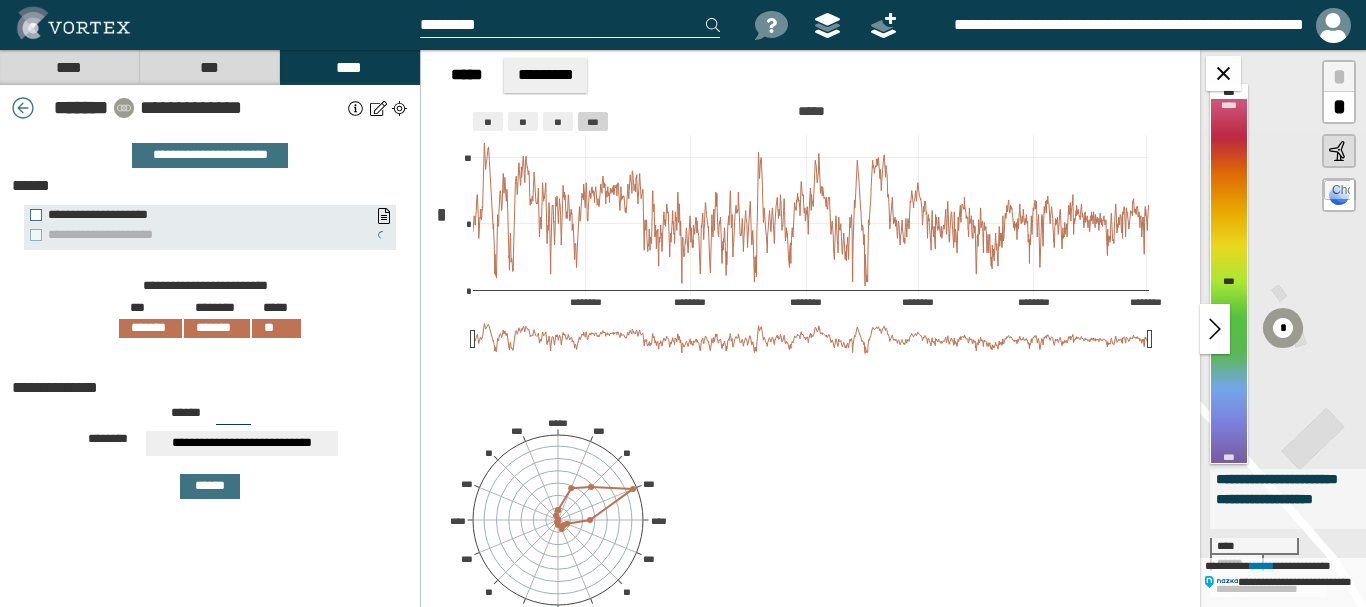 click on "***" at bounding box center [209, 67] 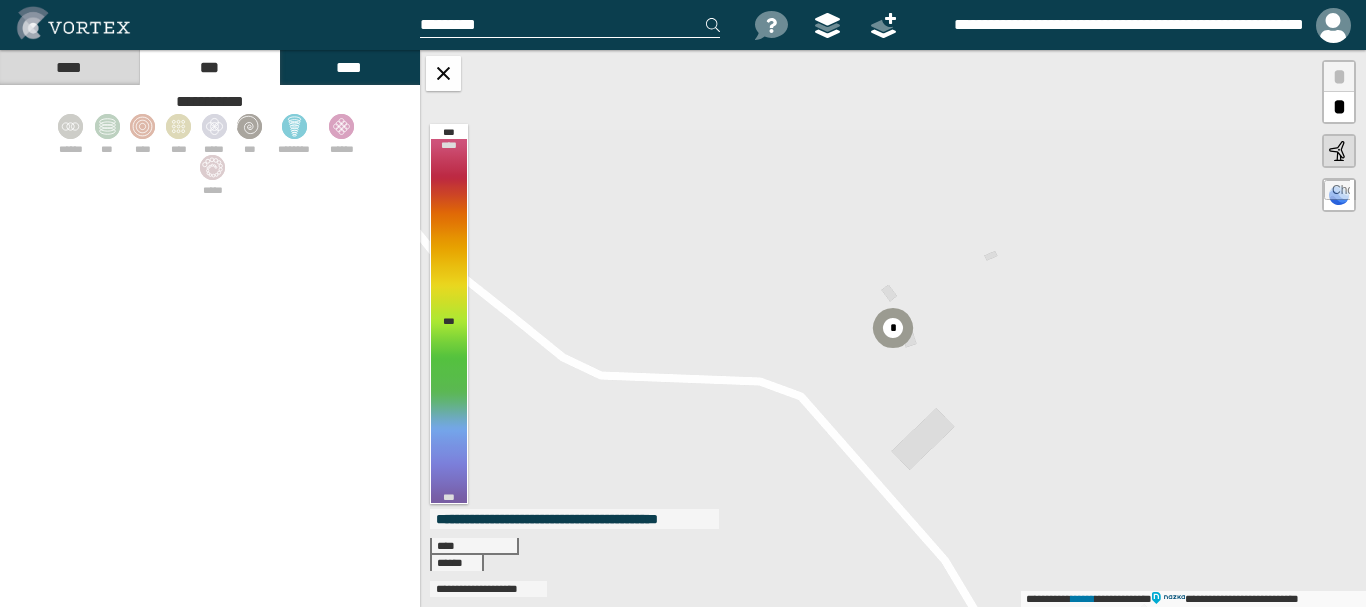 click on "****" at bounding box center (69, 67) 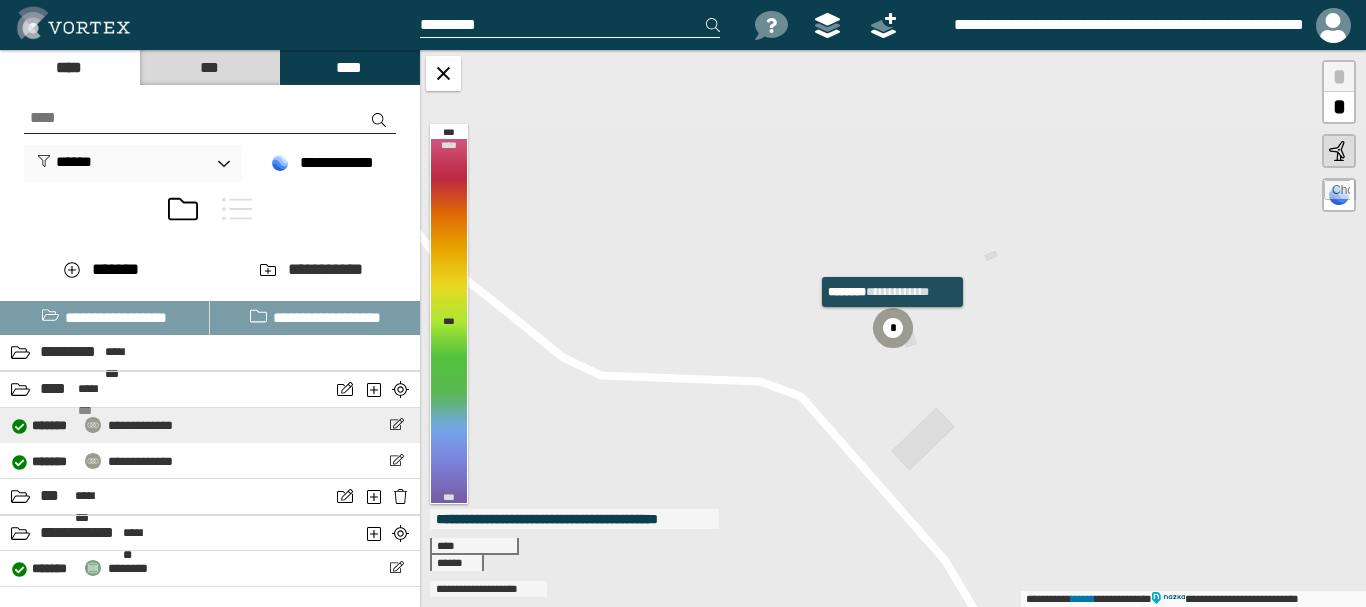 click on "**********" at bounding box center (140, 425) 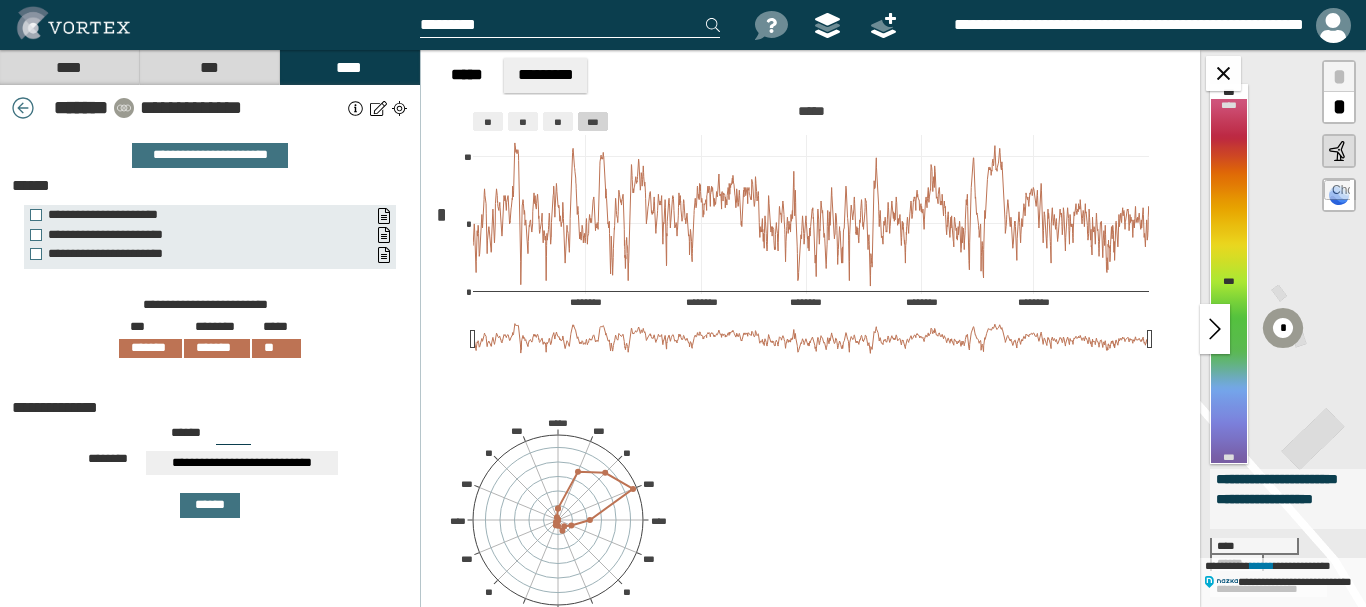 click on "****" at bounding box center [69, 67] 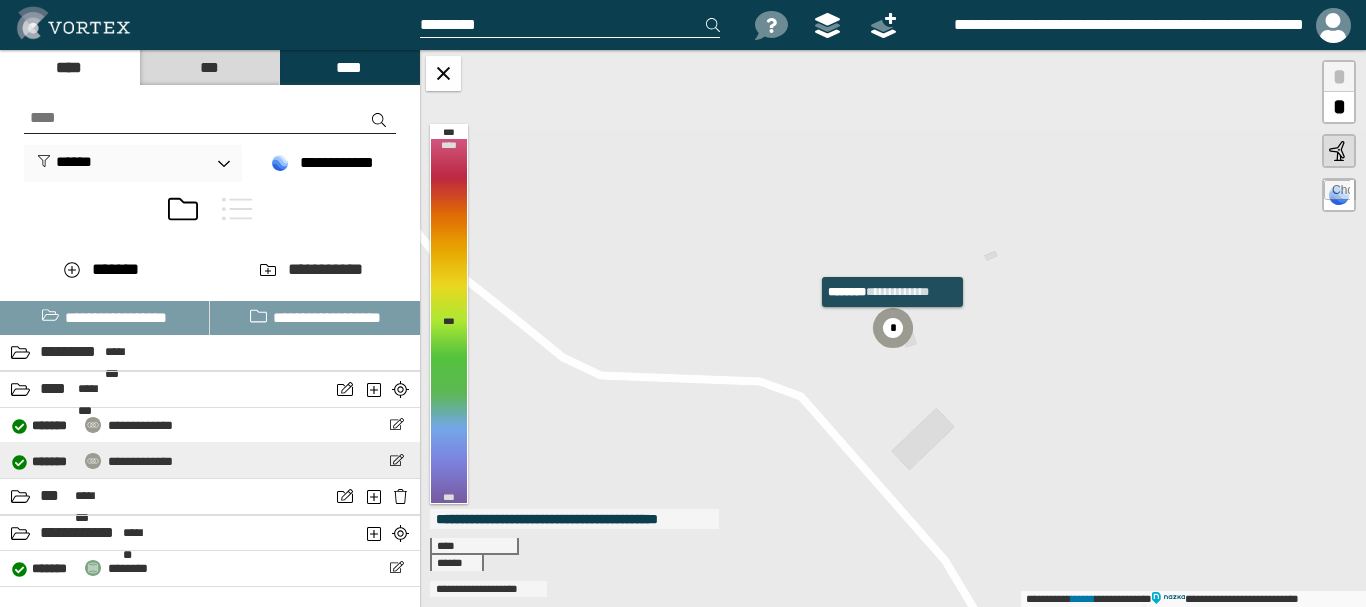 click on "**********" at bounding box center [140, 461] 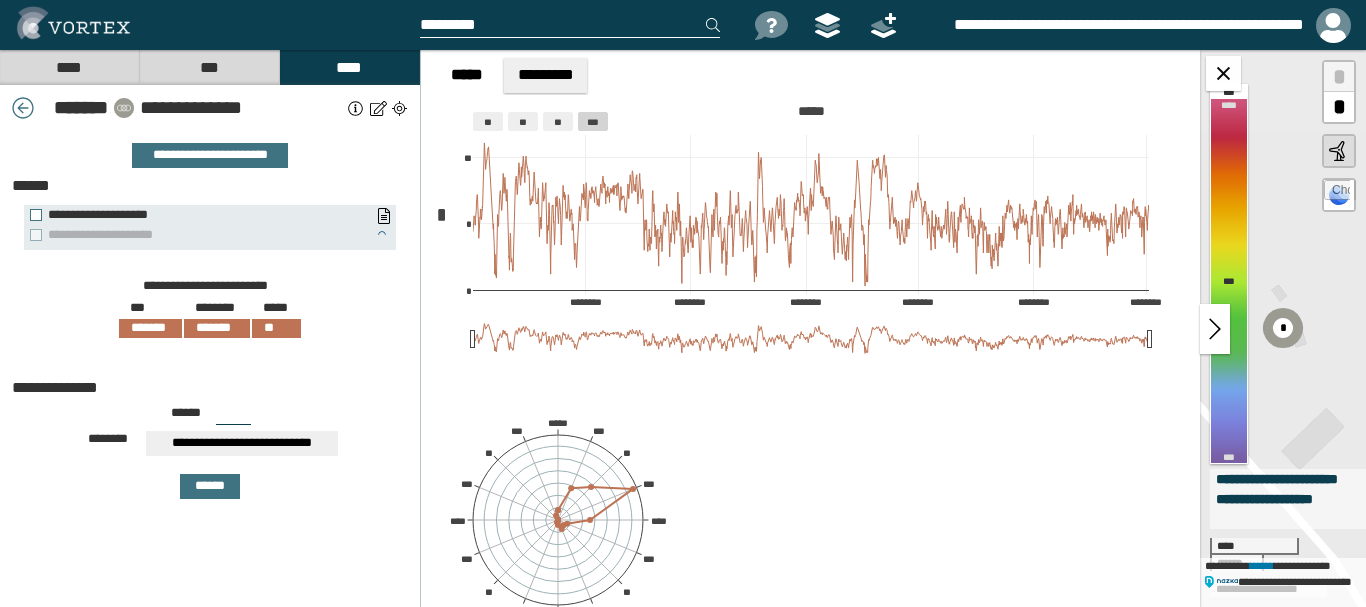 click on "***" at bounding box center (233, 417) 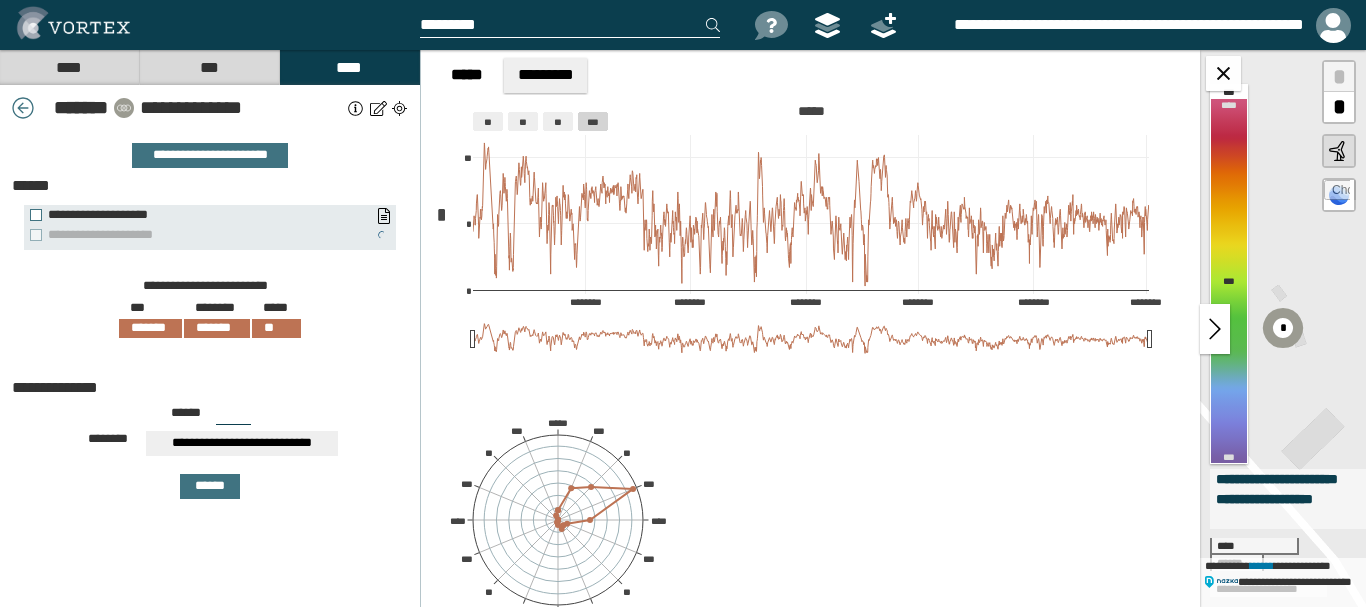 click on "***" at bounding box center [233, 417] 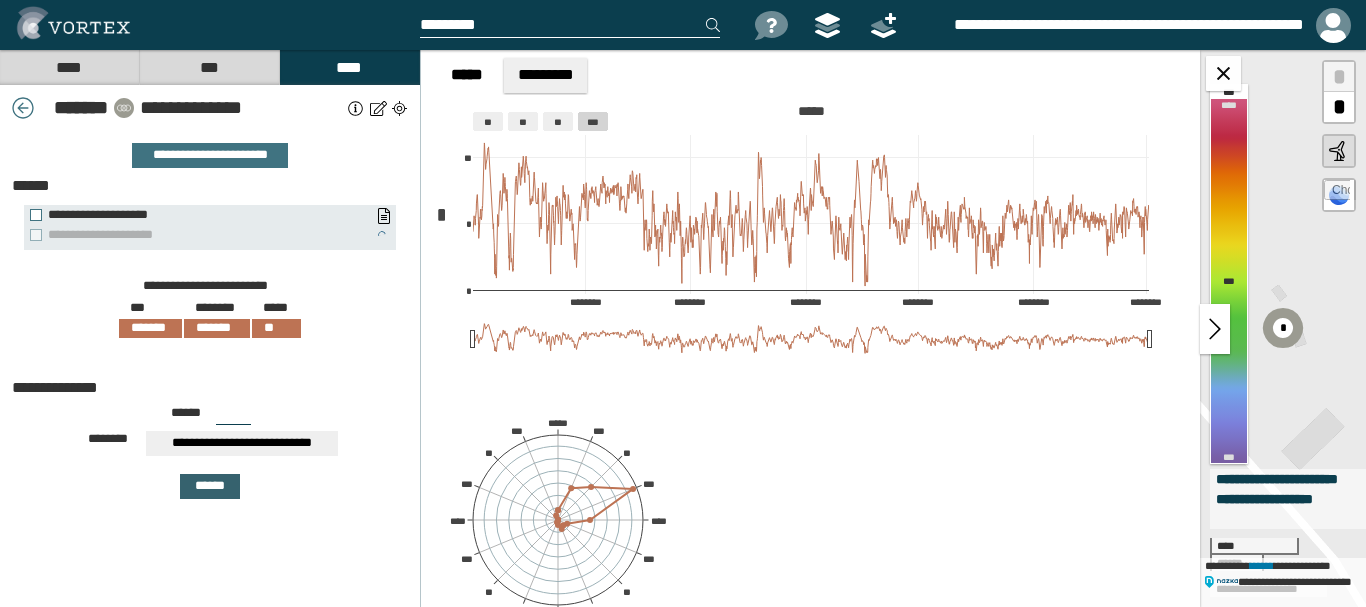click on "******" at bounding box center (210, 486) 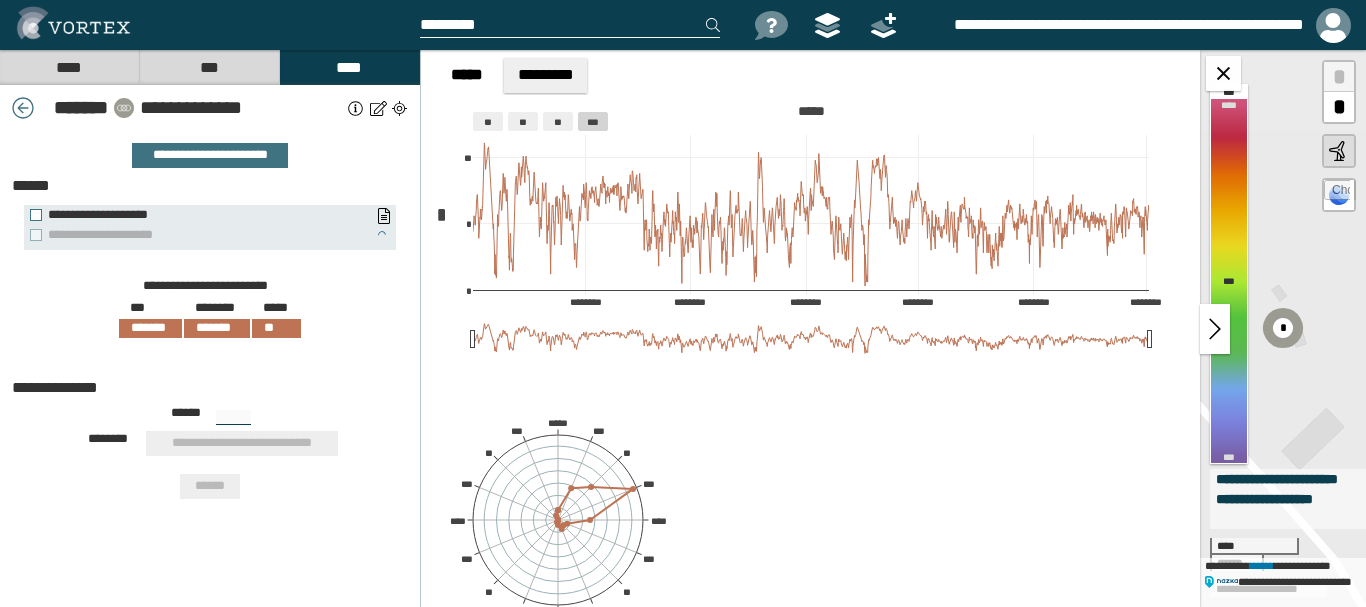 type on "***" 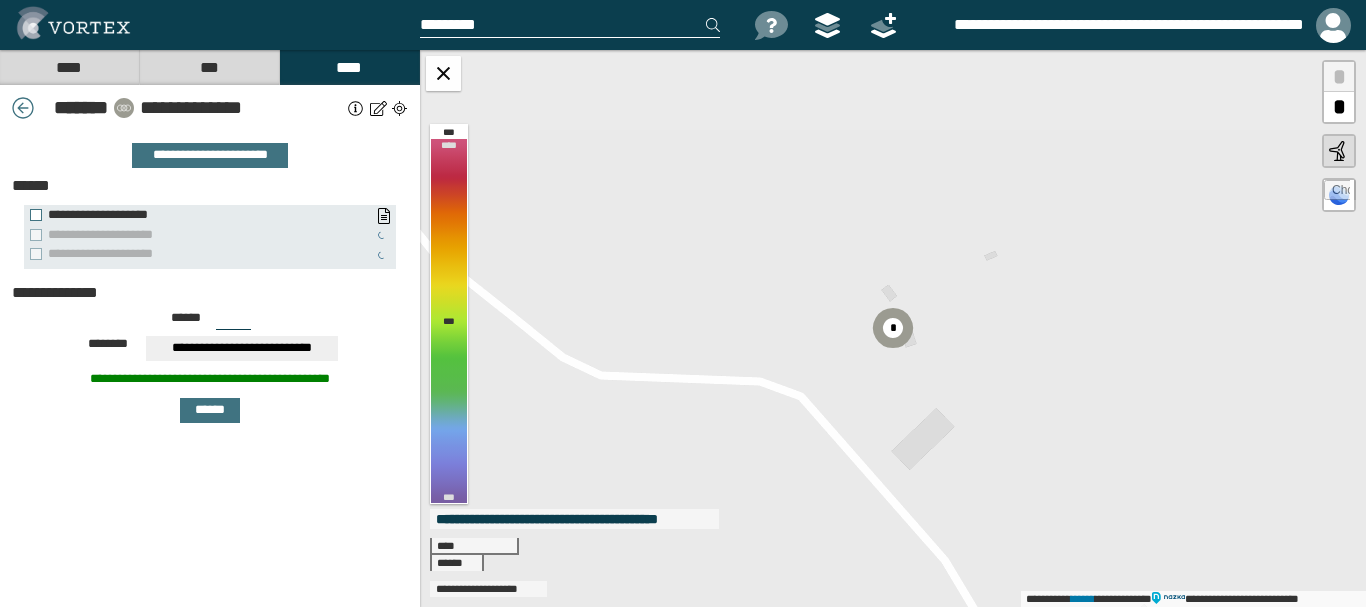 click on "****" at bounding box center (69, 67) 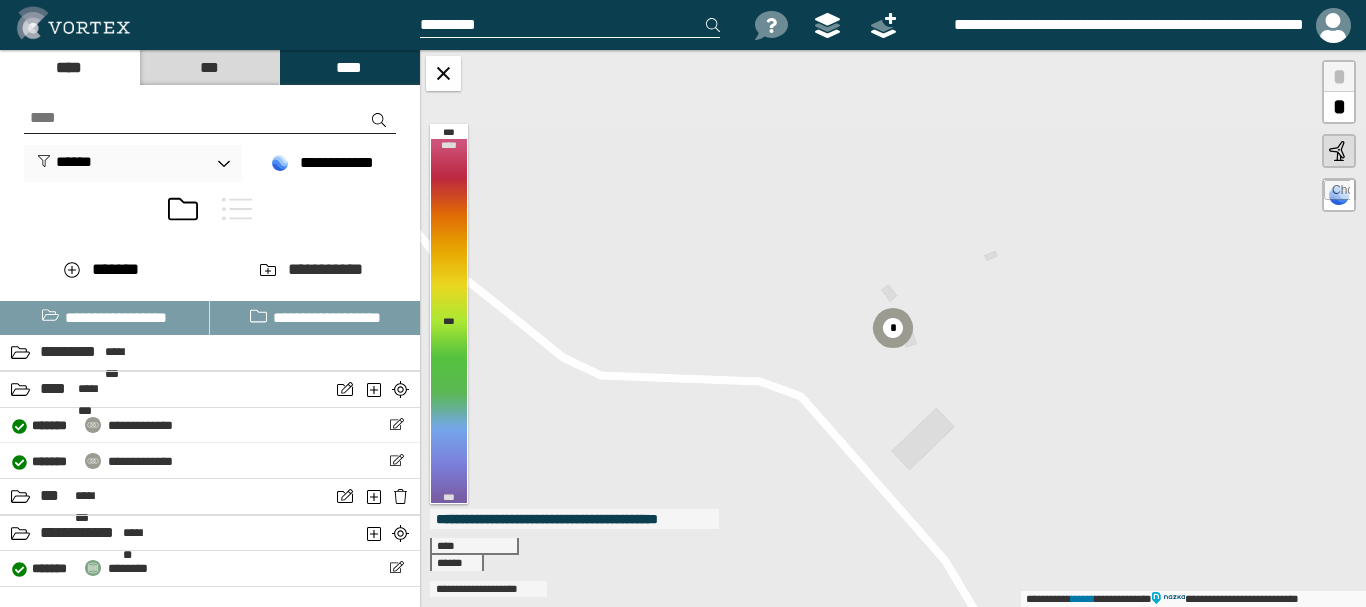 click on "****" at bounding box center (69, 67) 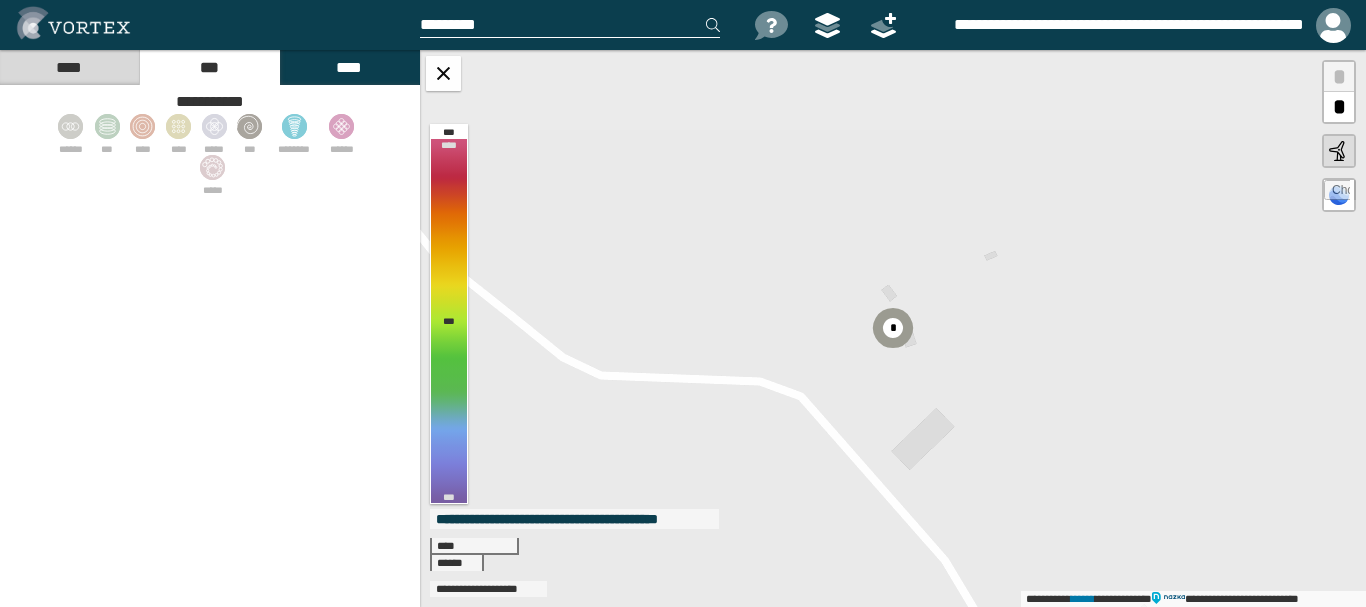 click on "****" at bounding box center [349, 67] 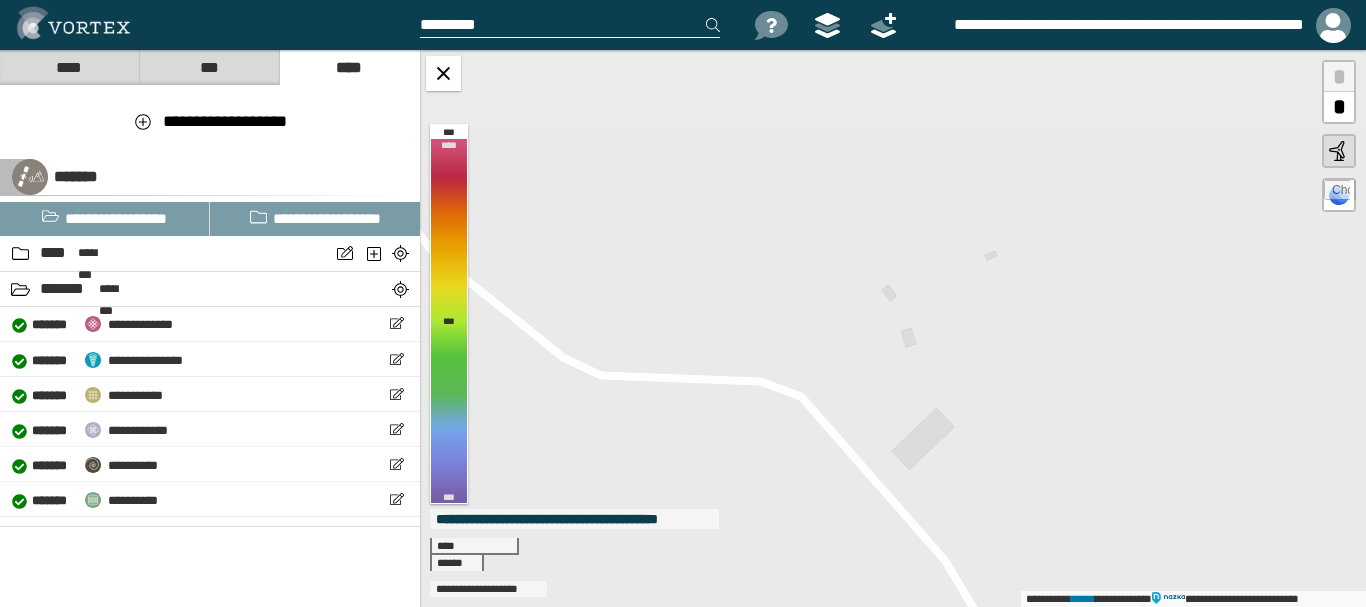 click on "***" at bounding box center [209, 67] 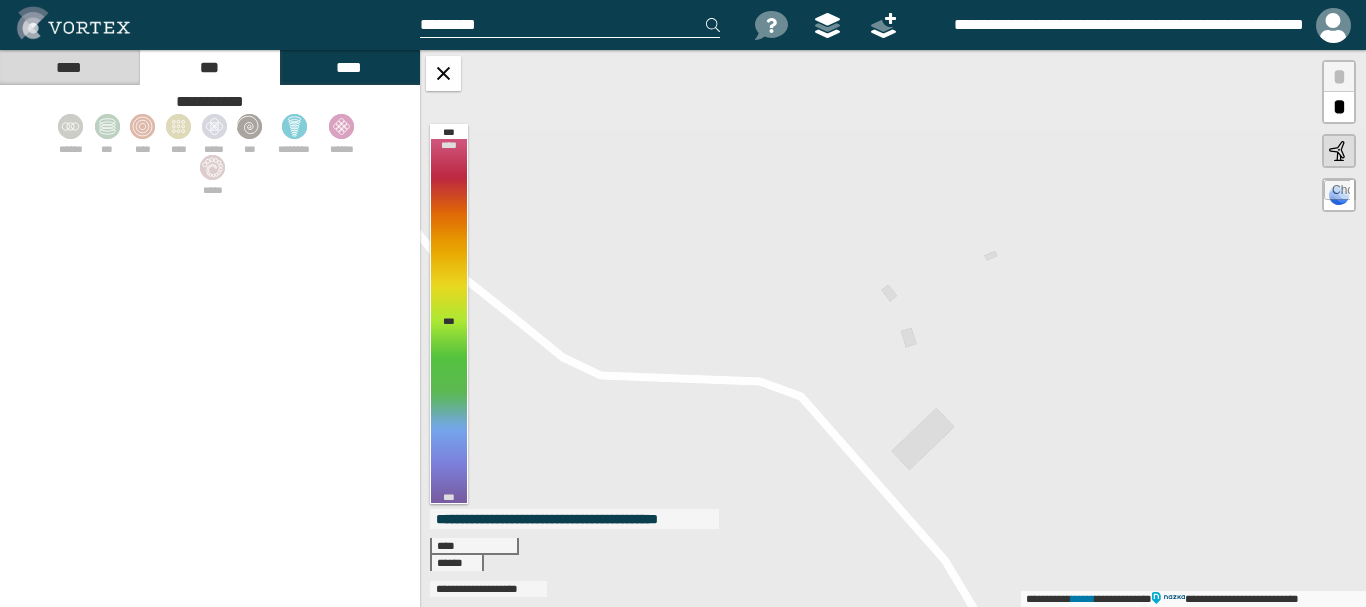click on "****" at bounding box center [69, 67] 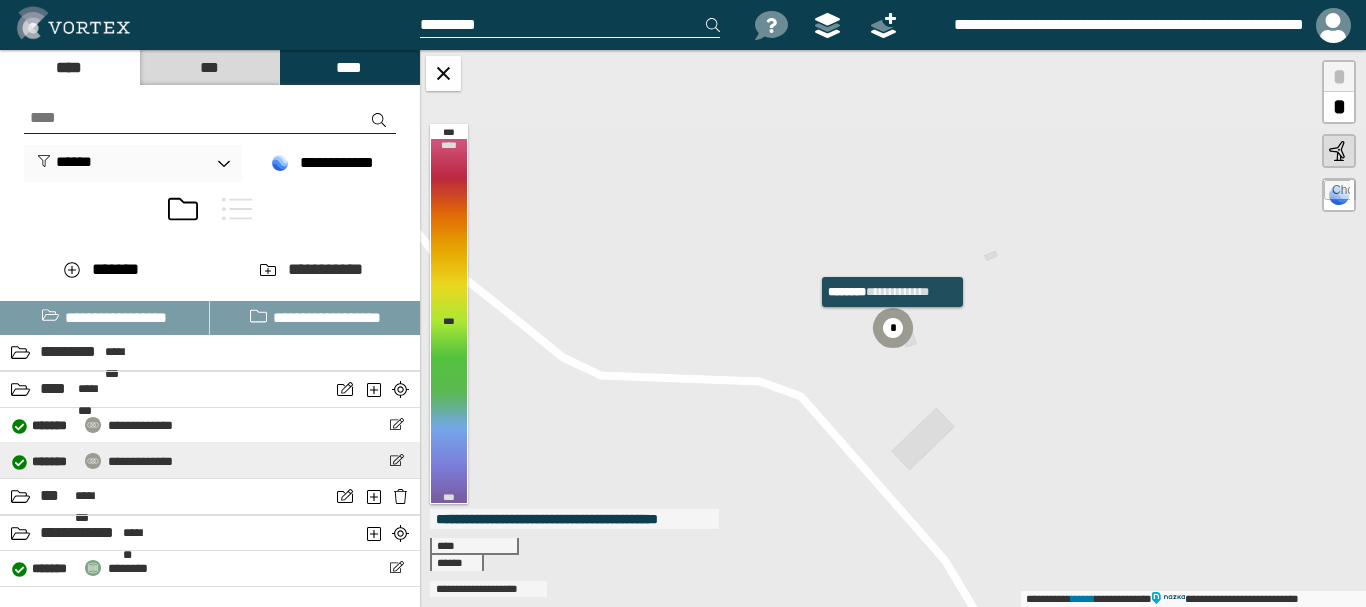 click on "**********" at bounding box center (140, 461) 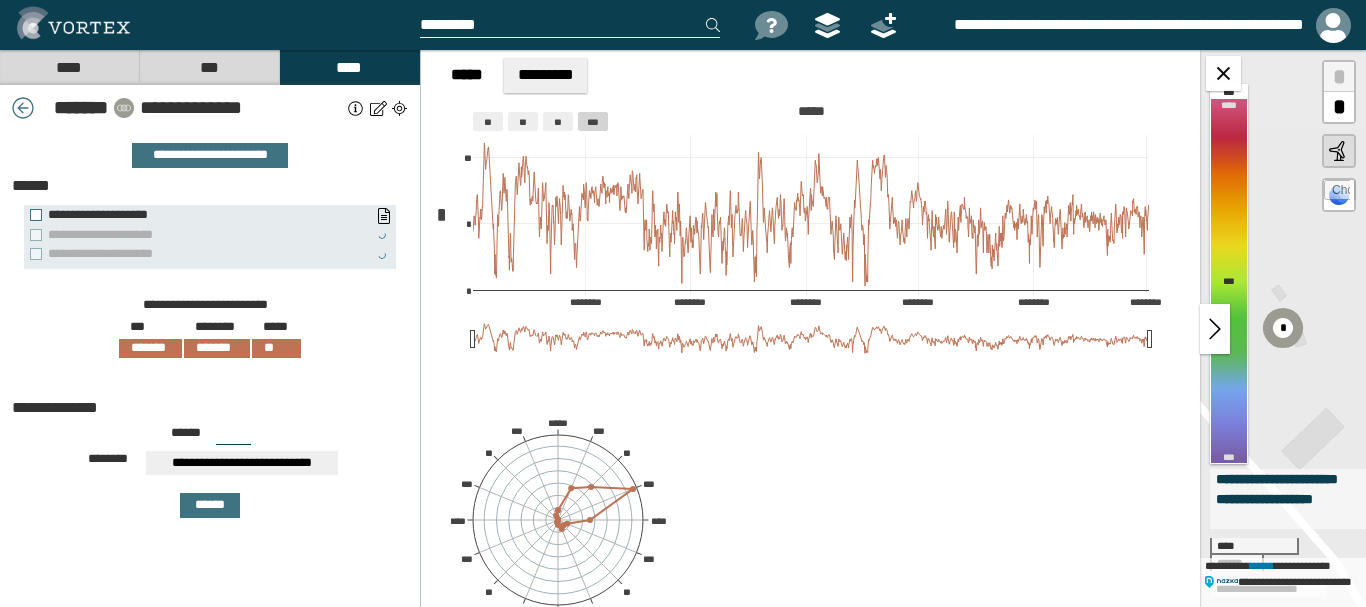 click on "***" at bounding box center [209, 67] 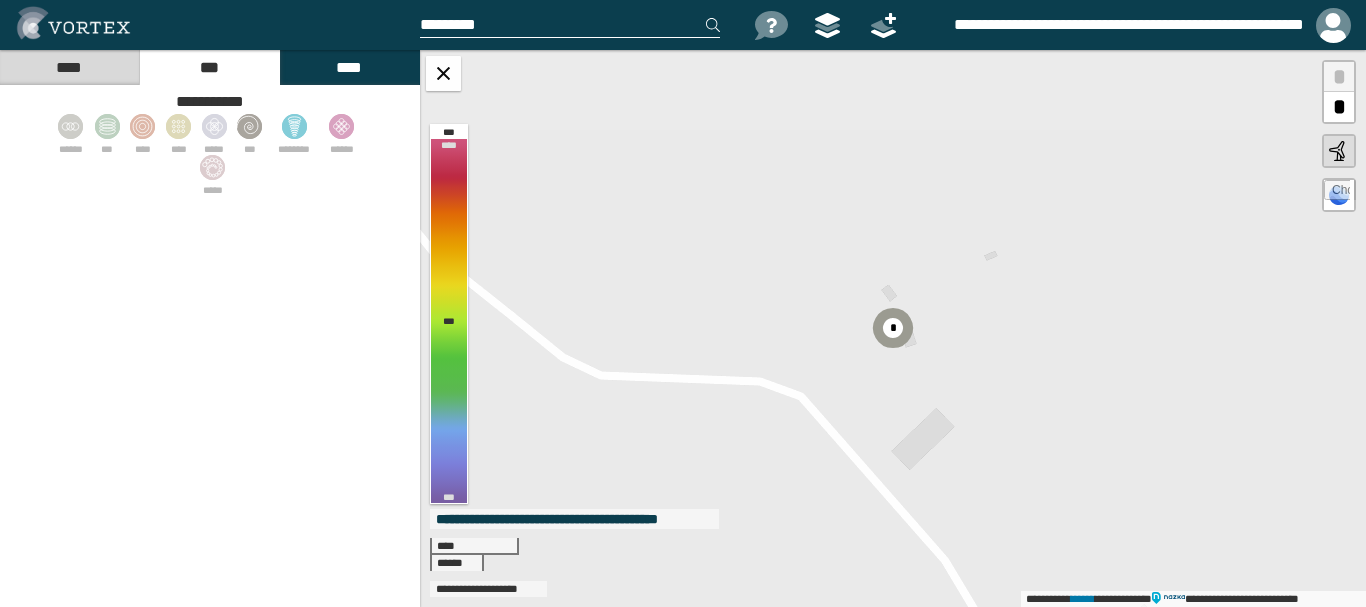 click on "****" at bounding box center (69, 67) 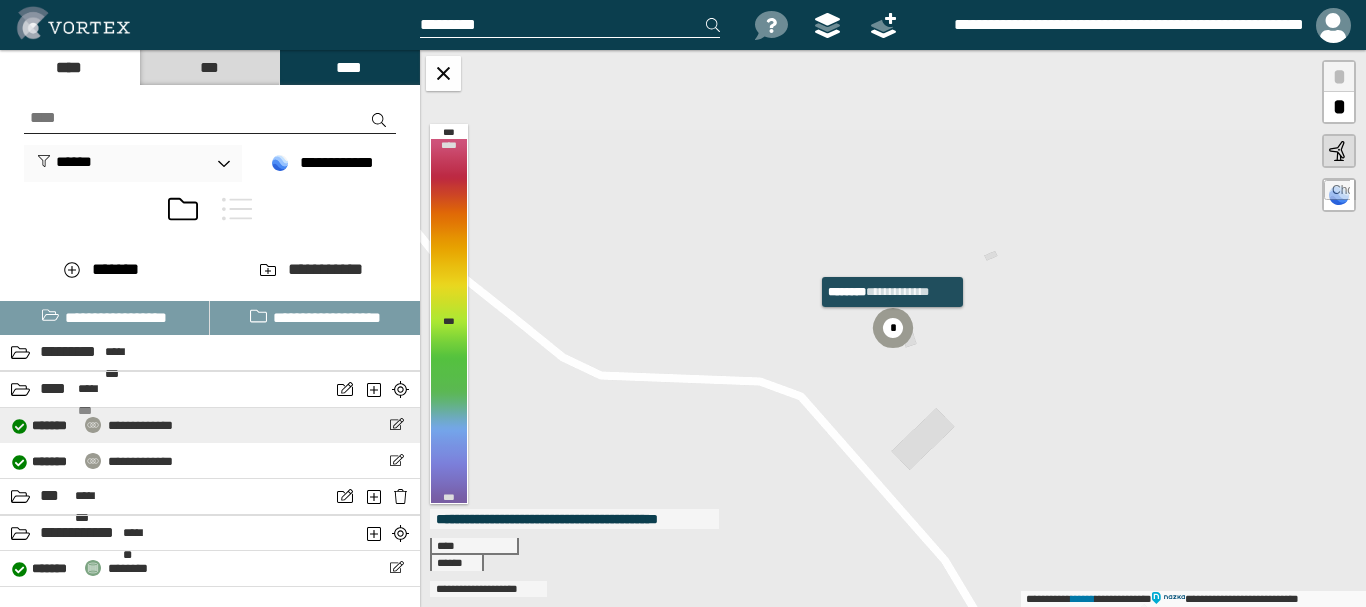 click on "[FIRST] [LAST] [STREET_NAME] [CITY], [STATE]" at bounding box center (210, 425) 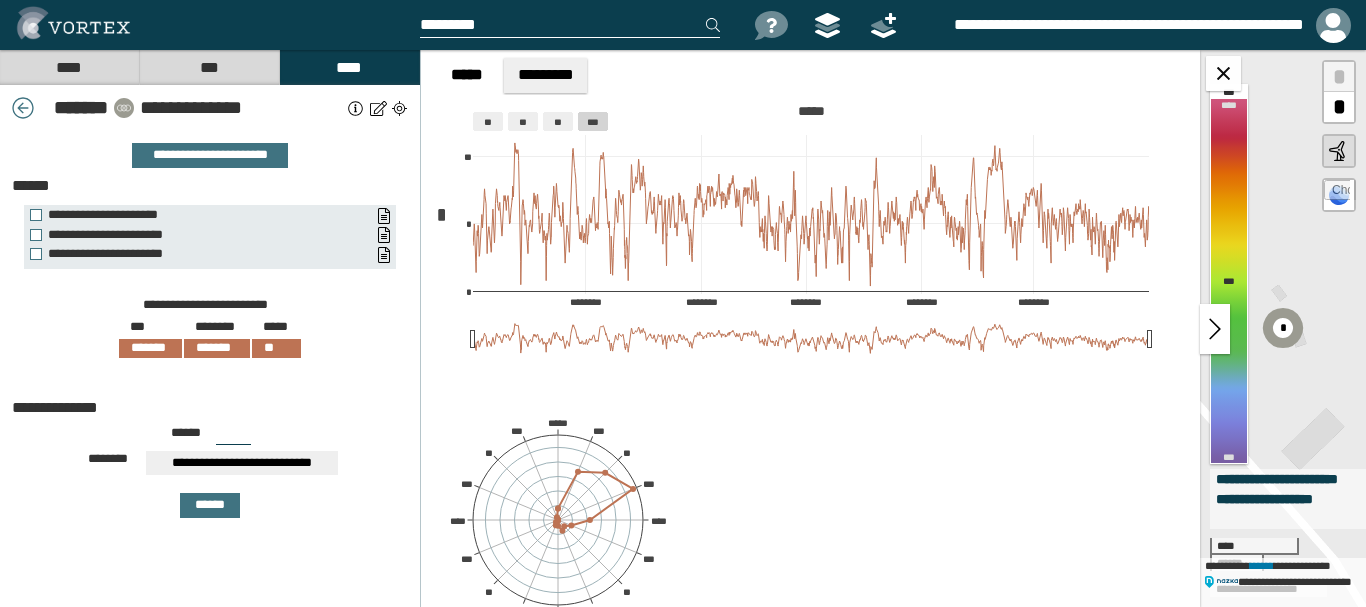 click at bounding box center (1215, 329) 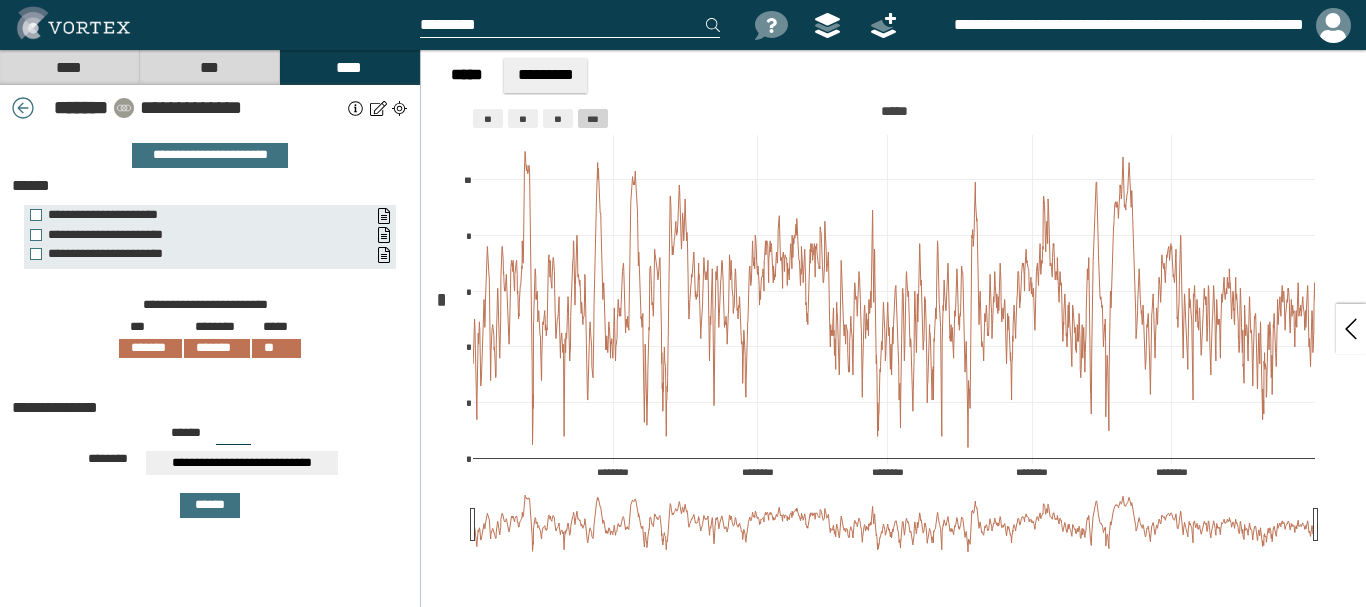 click at bounding box center (1351, 329) 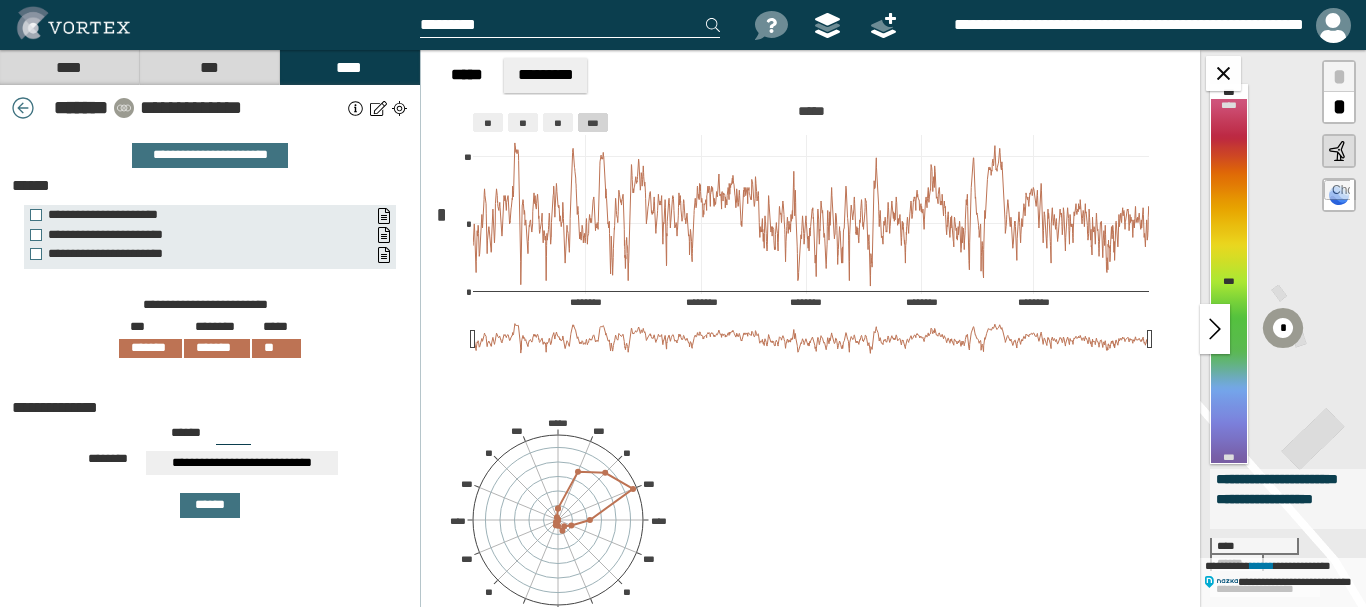 click on "****" at bounding box center (69, 67) 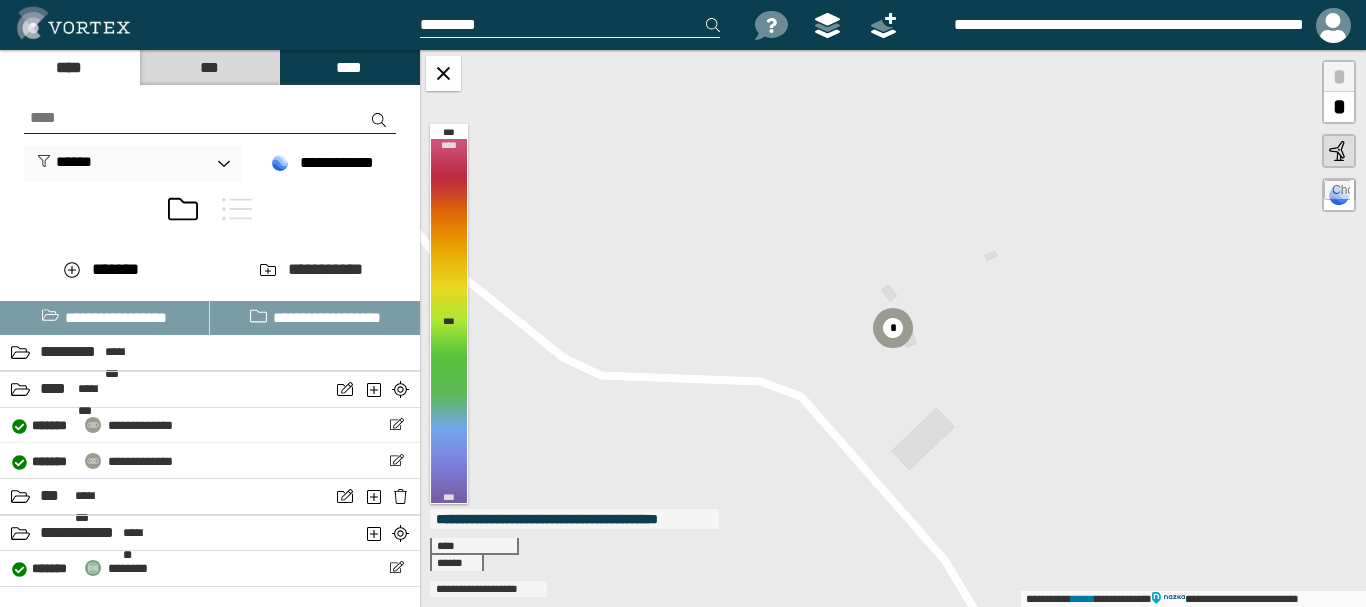 click on "[FIRST] [LAST] [STREET_NAME] [CITY], [STATE]" at bounding box center [893, 328] 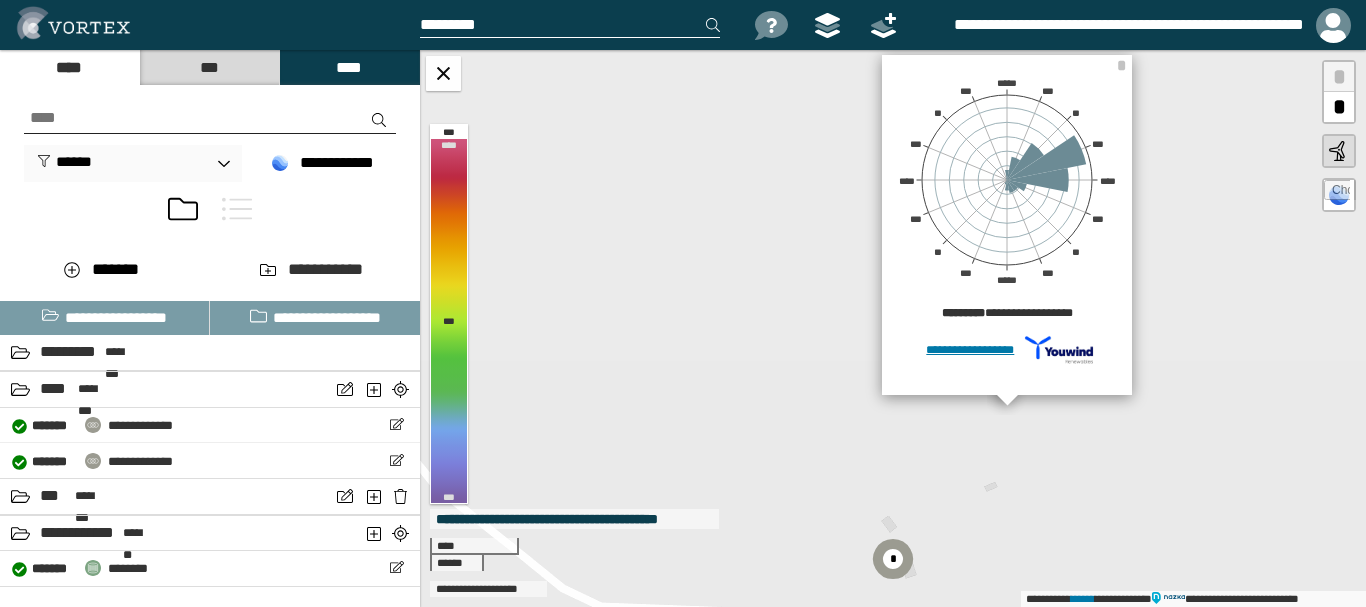 click on "[FIRST] [LAST] [STREET_NAME] [CITY], [STATE]" at bounding box center (893, 328) 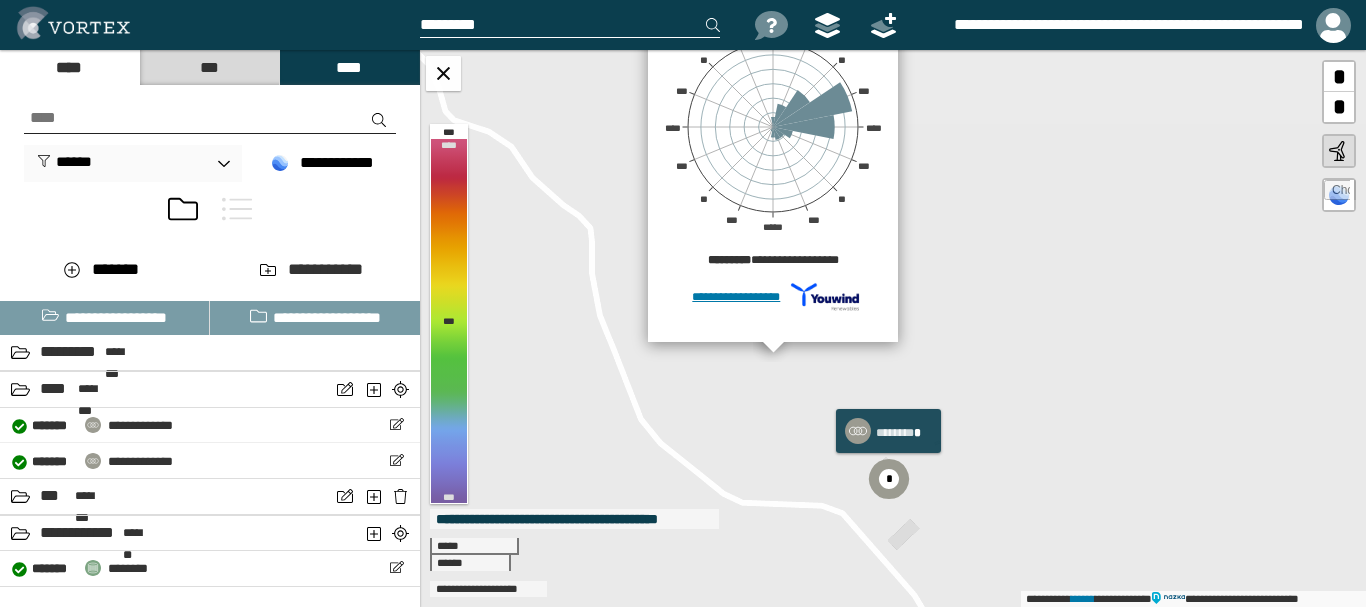click on "*" at bounding box center [889, 479] 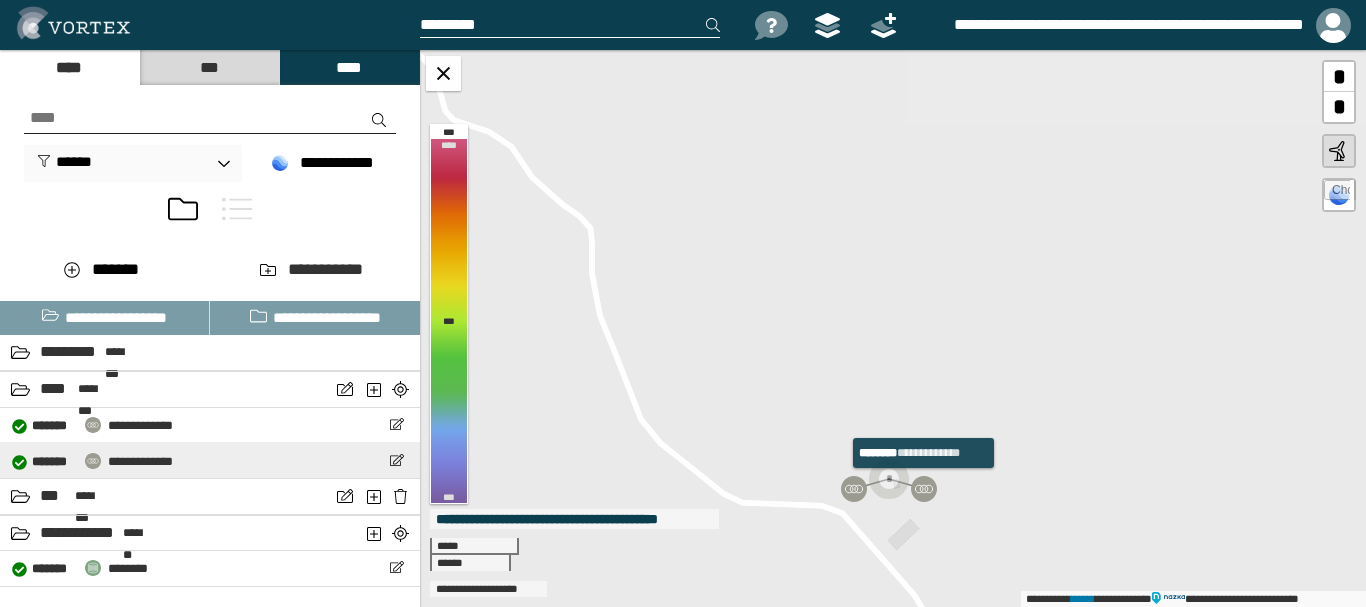 click at bounding box center (924, 489) 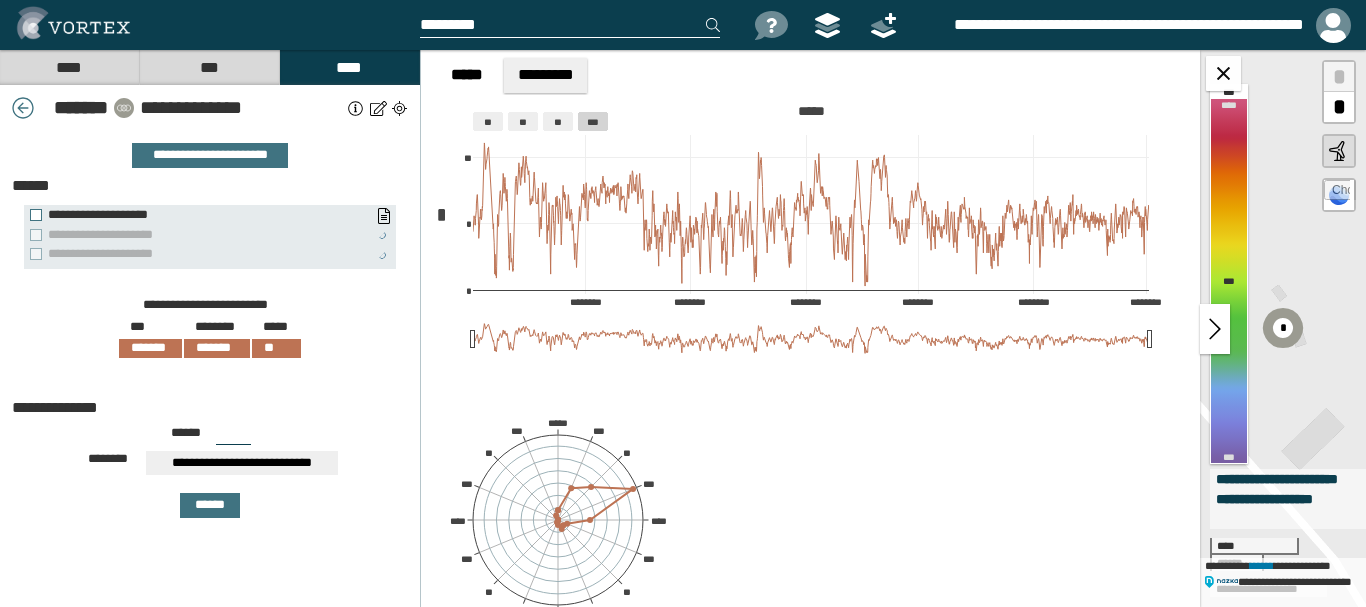 click at bounding box center (1215, 329) 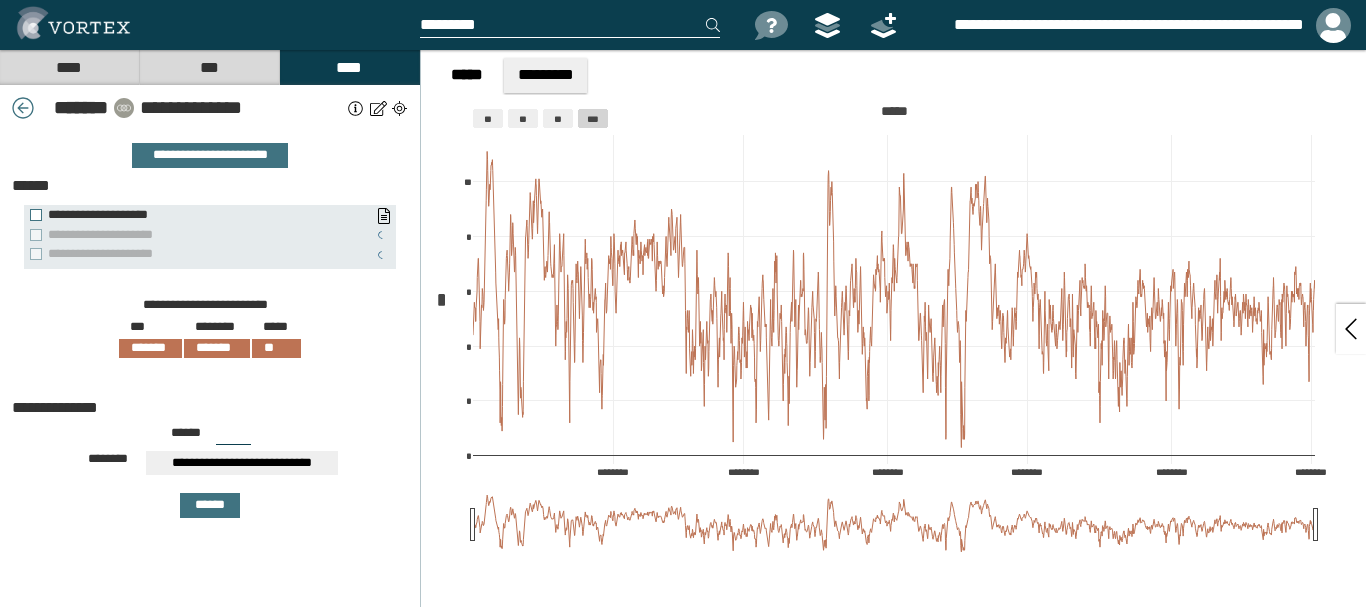 click at bounding box center [1351, 329] 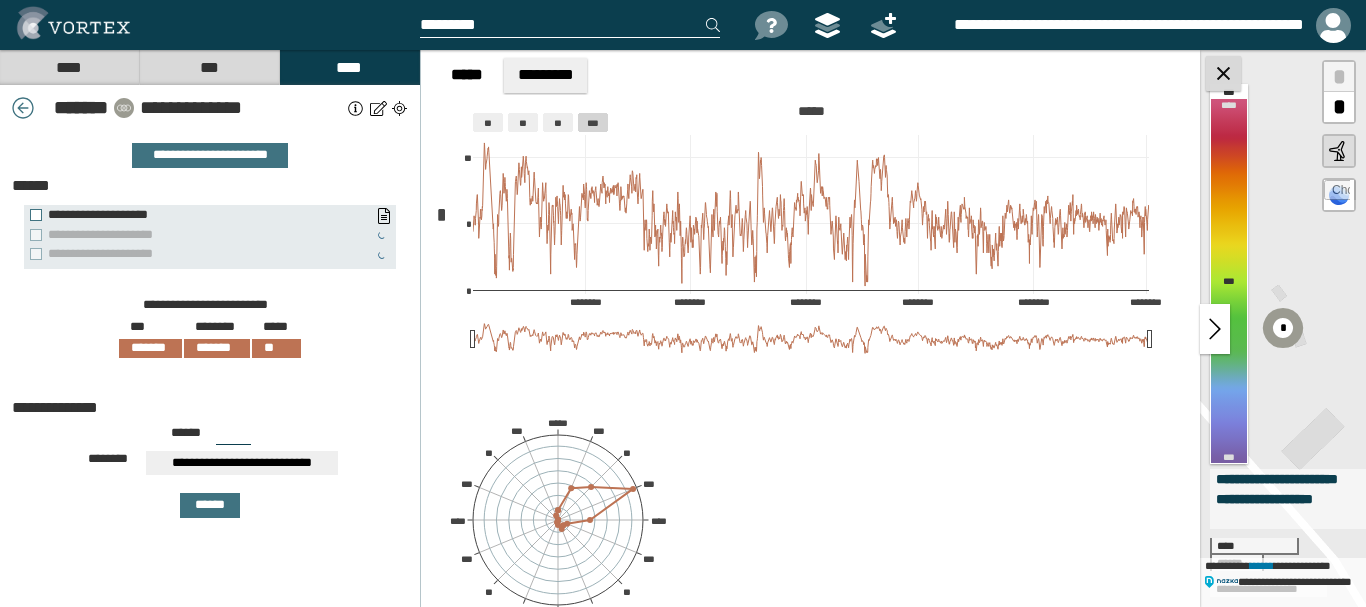 click at bounding box center [1223, 73] 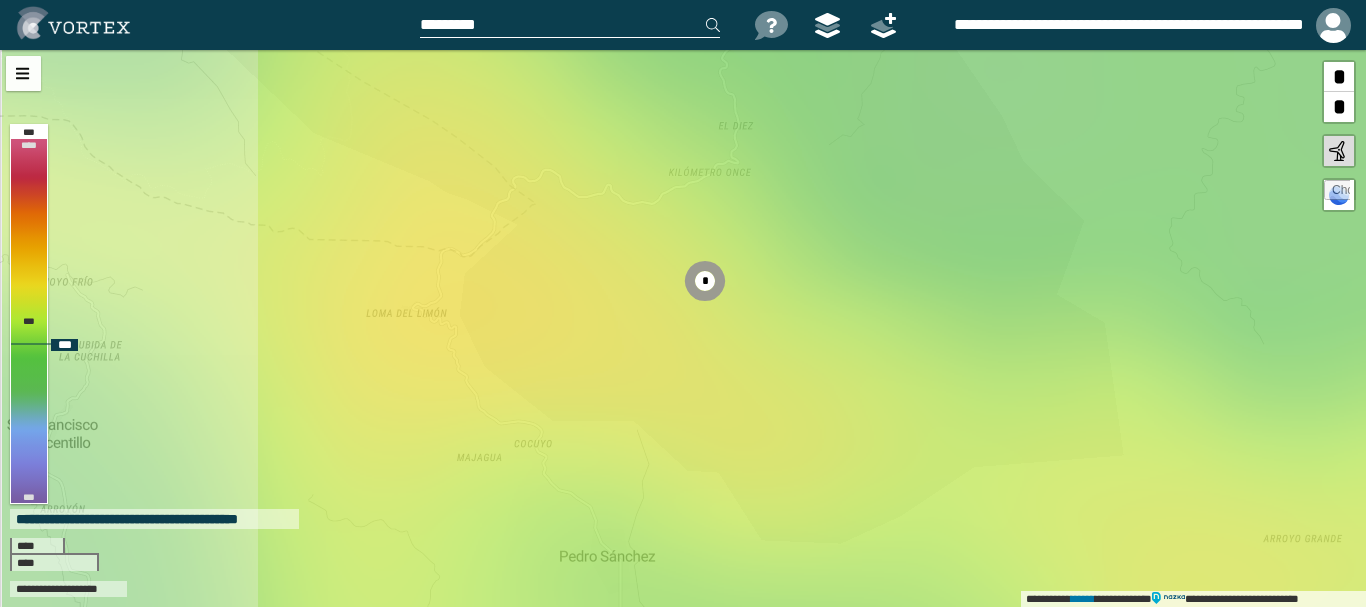 drag, startPoint x: 522, startPoint y: 379, endPoint x: 784, endPoint y: 198, distance: 318.44153 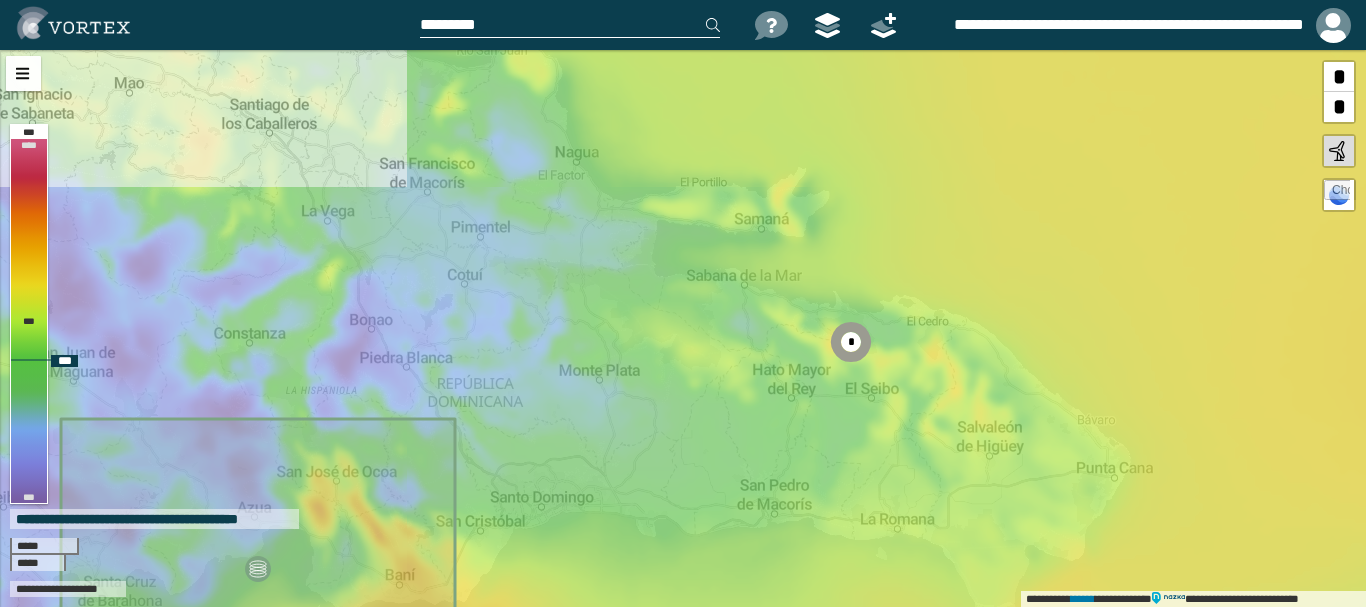 drag, startPoint x: 594, startPoint y: 141, endPoint x: 667, endPoint y: 283, distance: 159.66527 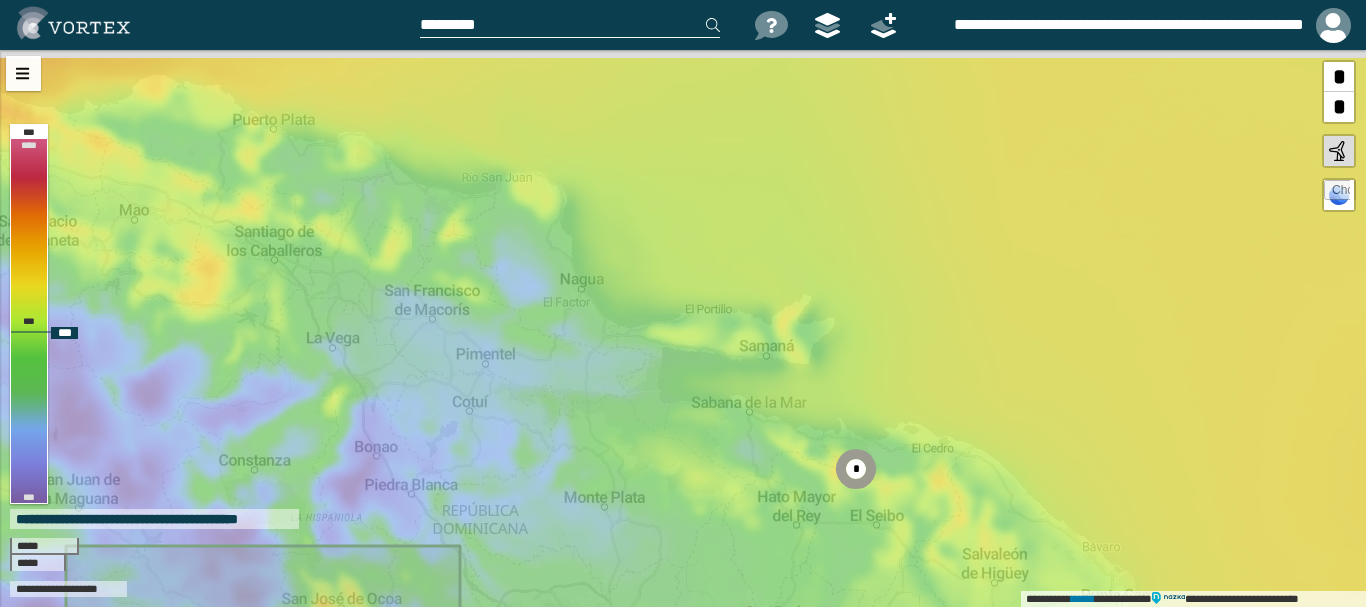 drag, startPoint x: 629, startPoint y: 165, endPoint x: 633, endPoint y: 294, distance: 129.062 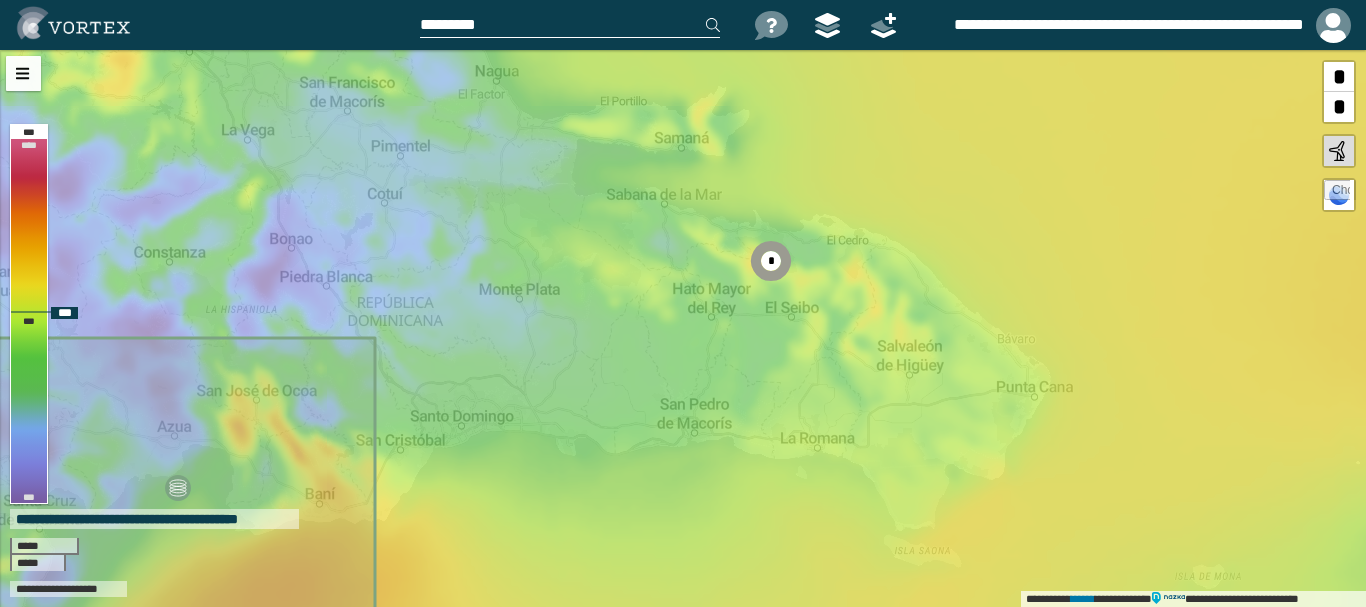 click on "[FIRST] [LAST] [STREET_NAME] [CITY], [STATE]" at bounding box center (683, 328) 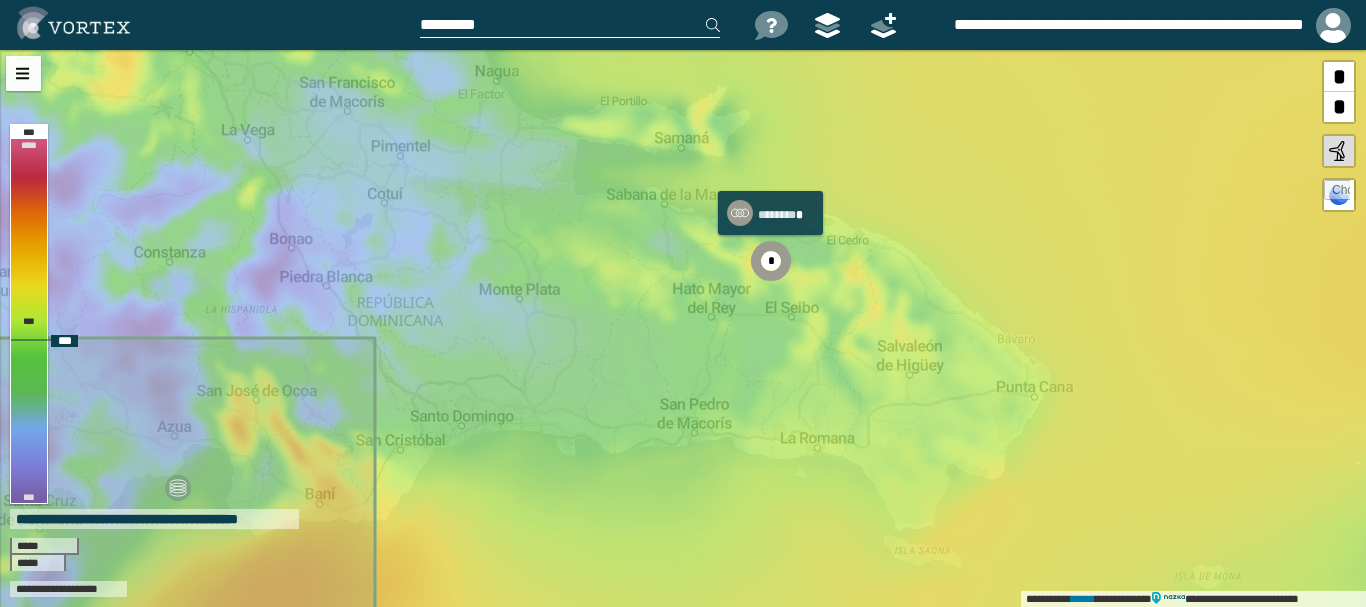 click 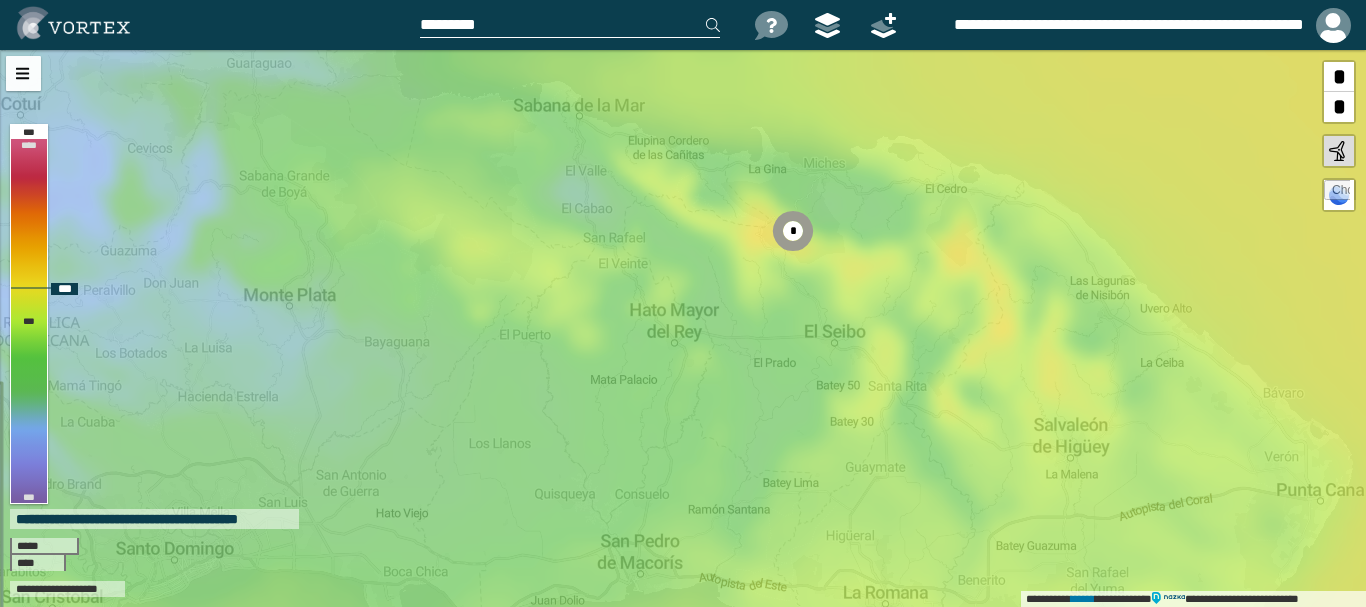 click on "*" at bounding box center [1339, 77] 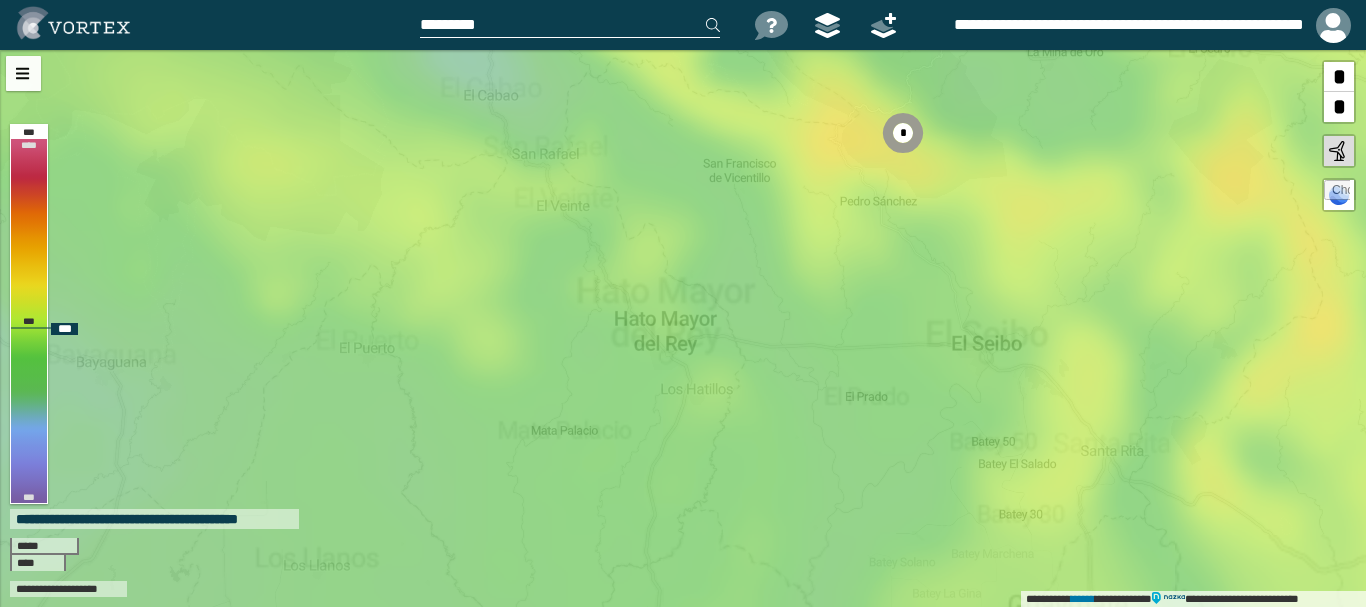 click on "*" at bounding box center [1339, 77] 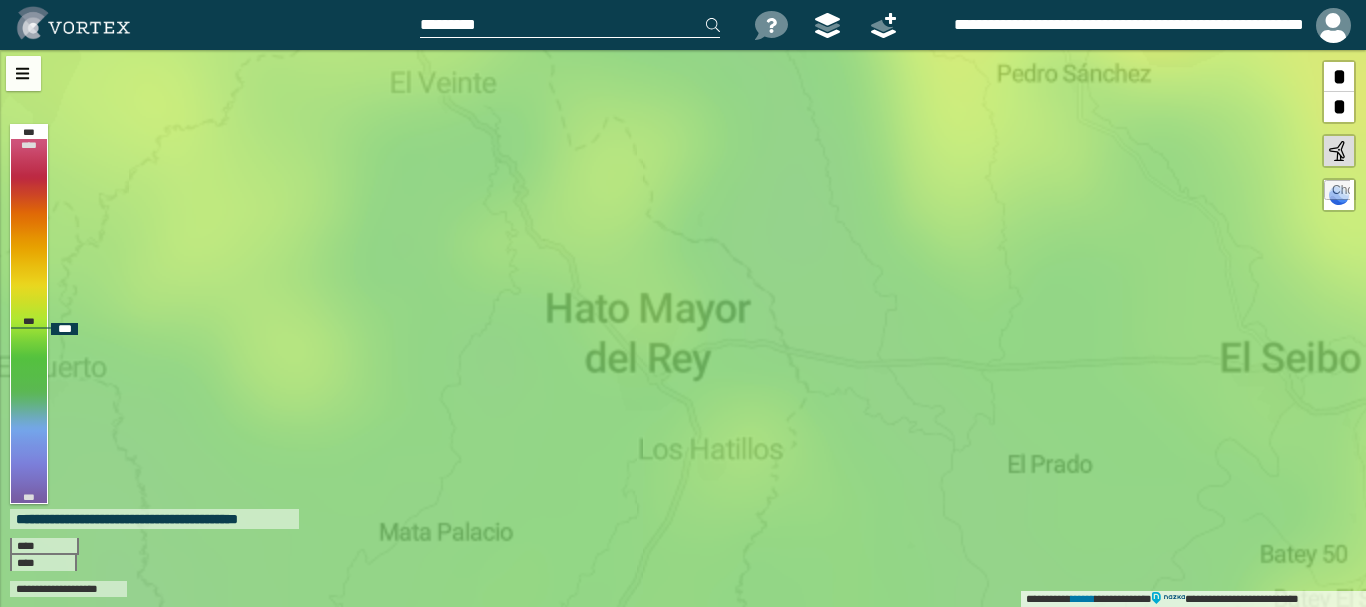 click on "*" at bounding box center (1339, 77) 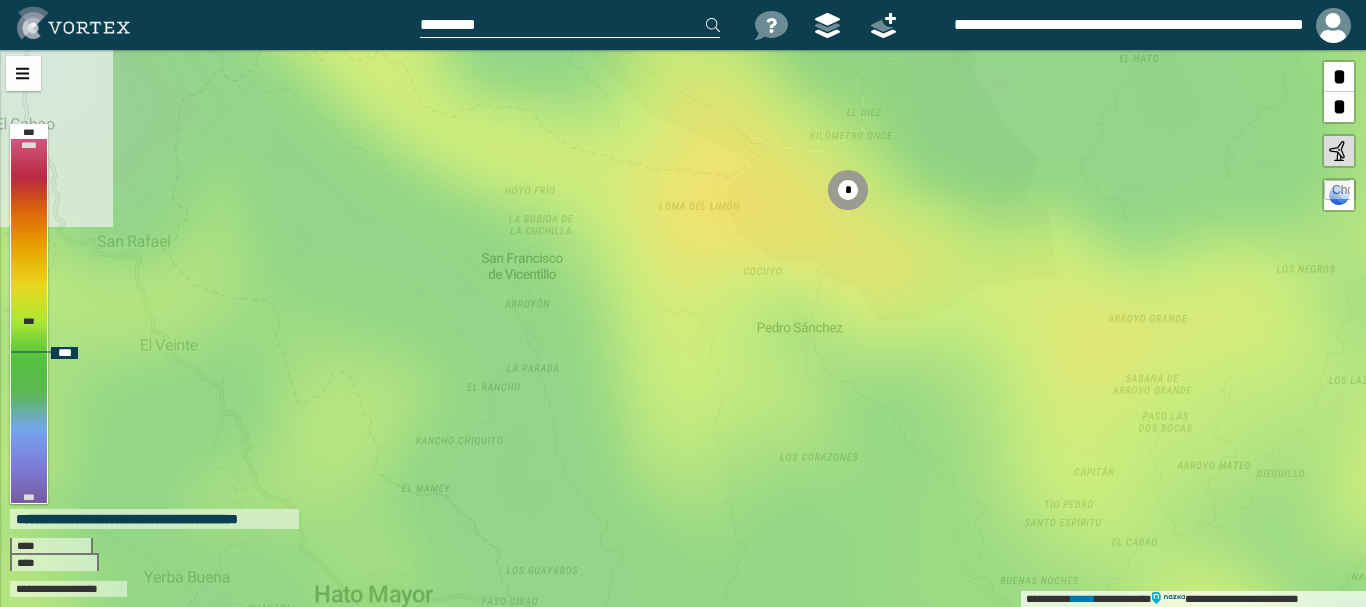 drag, startPoint x: 1171, startPoint y: 162, endPoint x: 897, endPoint y: 416, distance: 373.62012 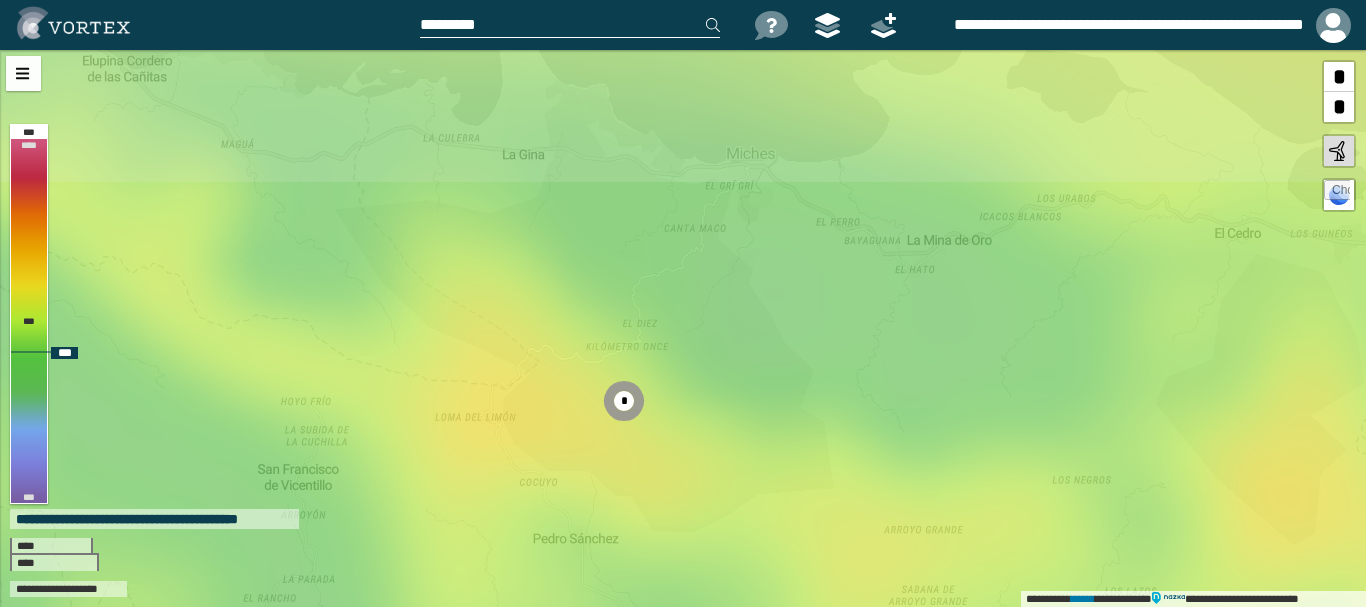 drag, startPoint x: 1031, startPoint y: 184, endPoint x: 807, endPoint y: 395, distance: 307.7288 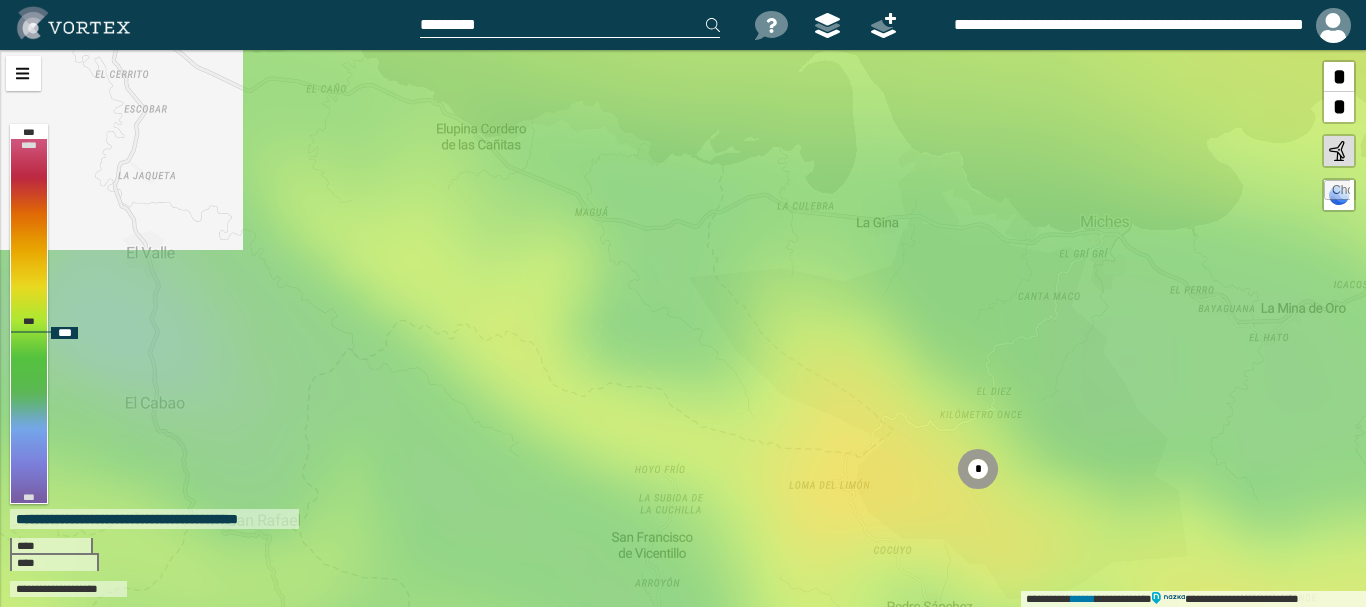 drag, startPoint x: 489, startPoint y: 245, endPoint x: 845, endPoint y: 314, distance: 362.62515 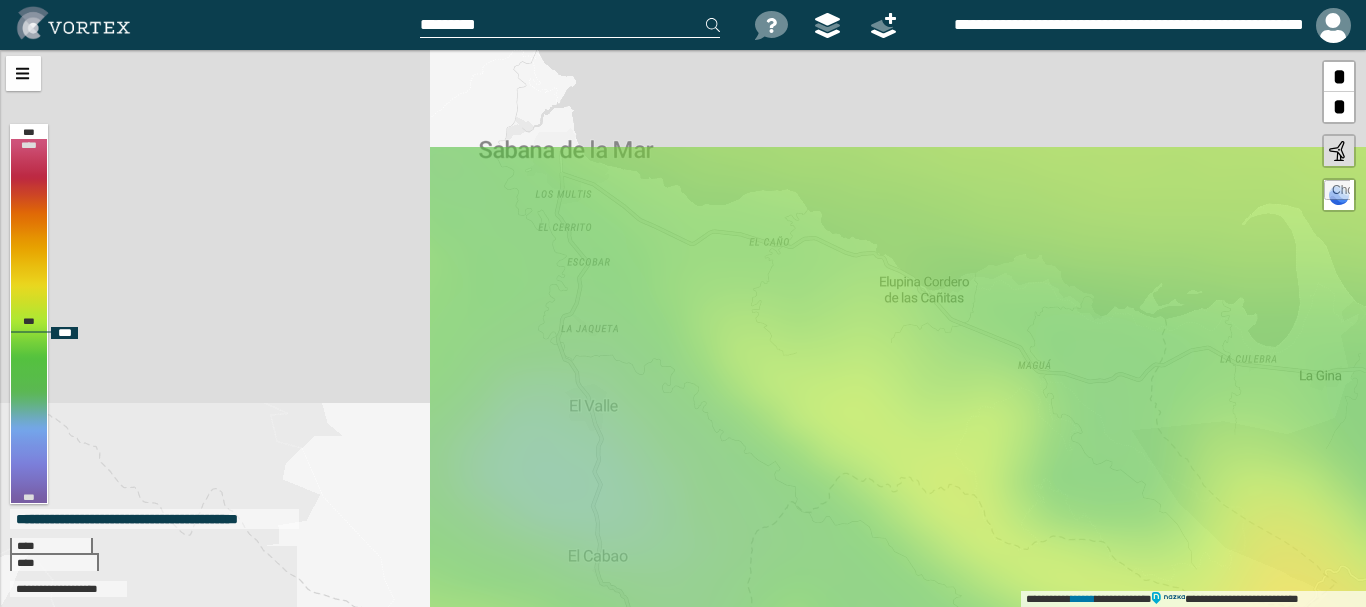 drag, startPoint x: 412, startPoint y: 204, endPoint x: 780, endPoint y: 348, distance: 395.17084 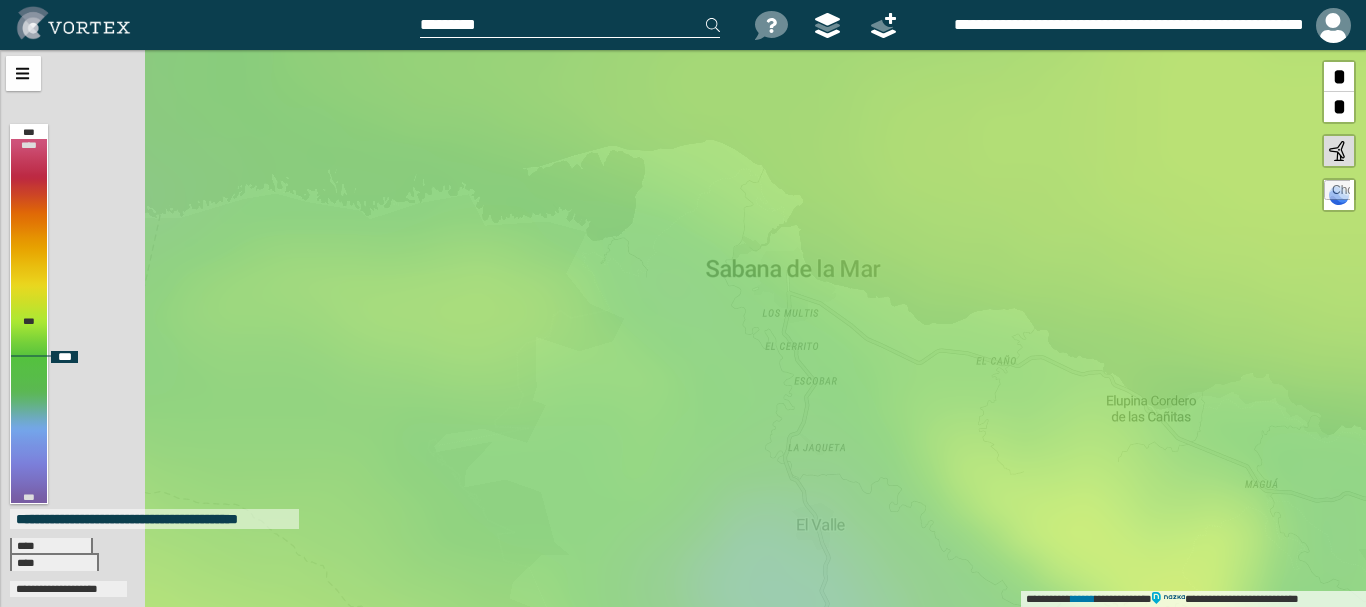drag, startPoint x: 541, startPoint y: 170, endPoint x: 770, endPoint y: 294, distance: 260.41696 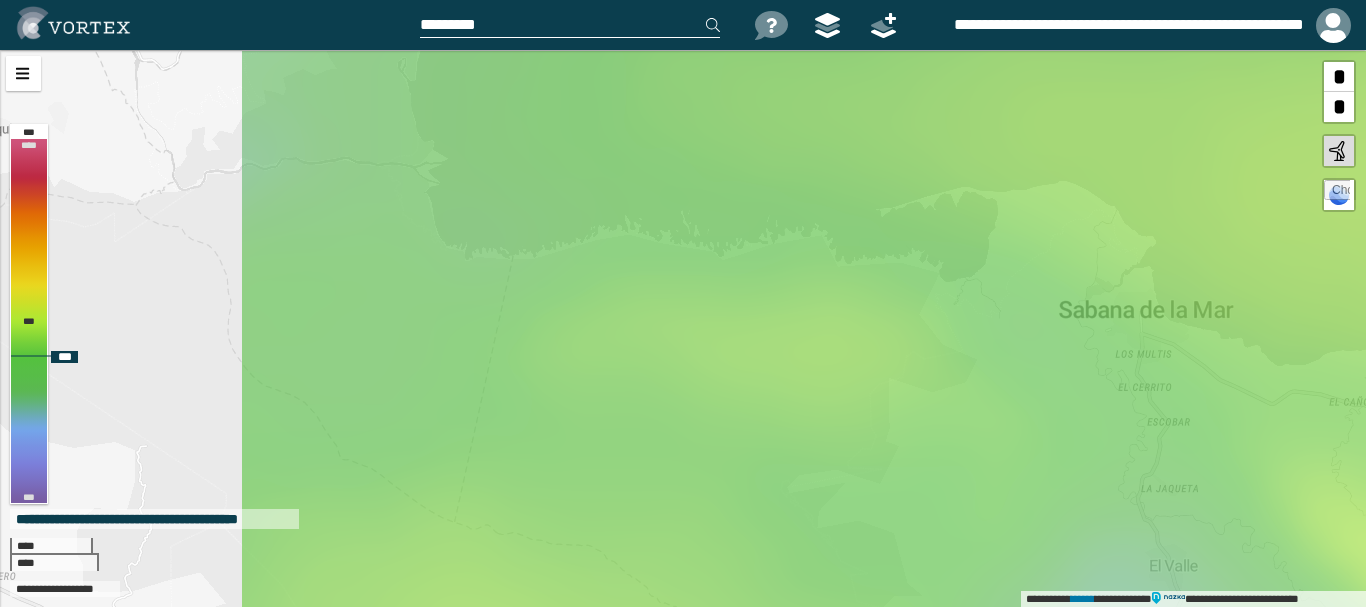 drag, startPoint x: 367, startPoint y: 237, endPoint x: 715, endPoint y: 271, distance: 349.65698 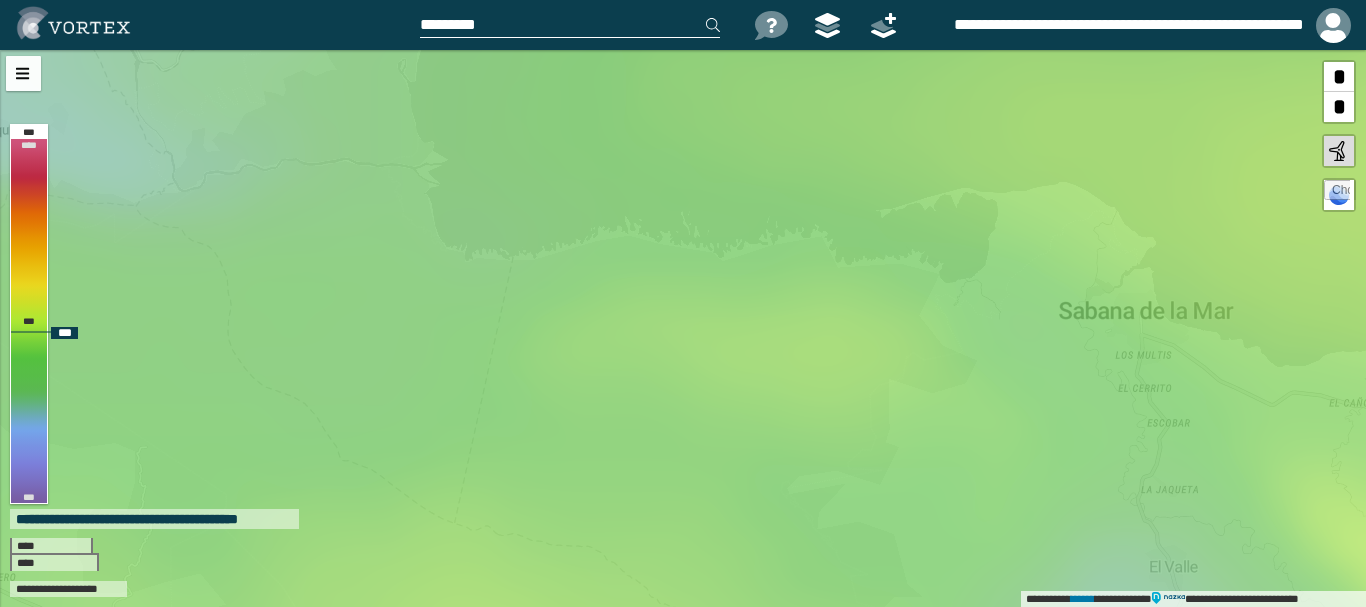 click on "*" at bounding box center [1339, 107] 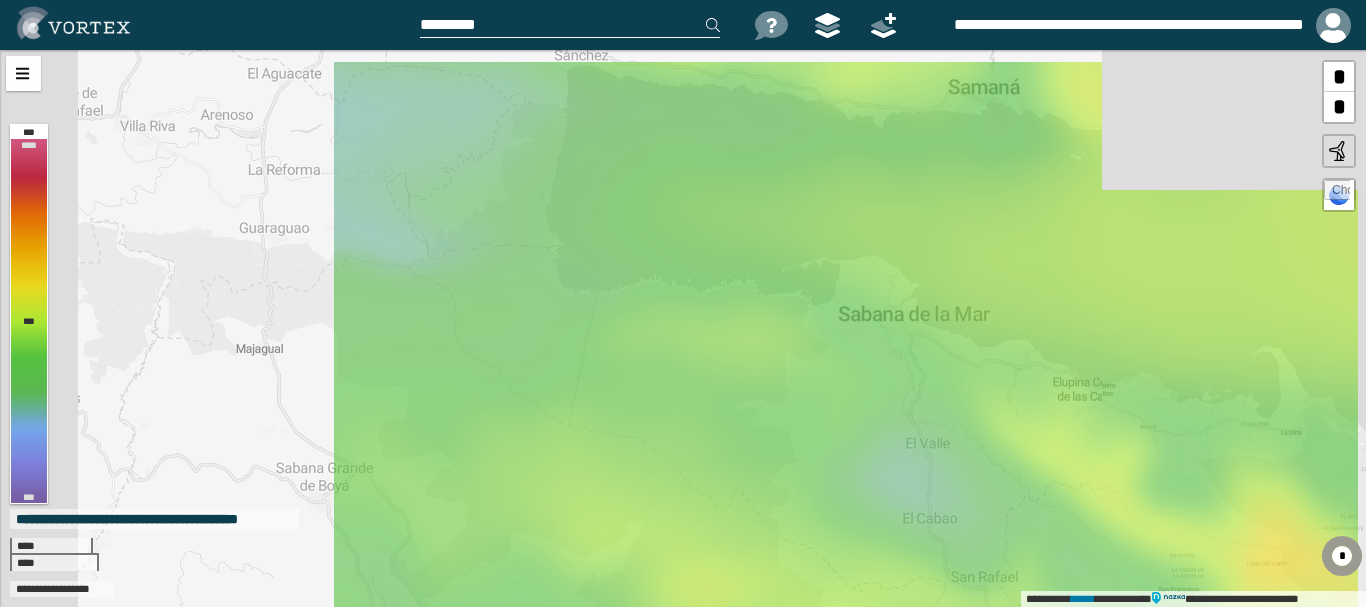 click on "*" at bounding box center [1339, 107] 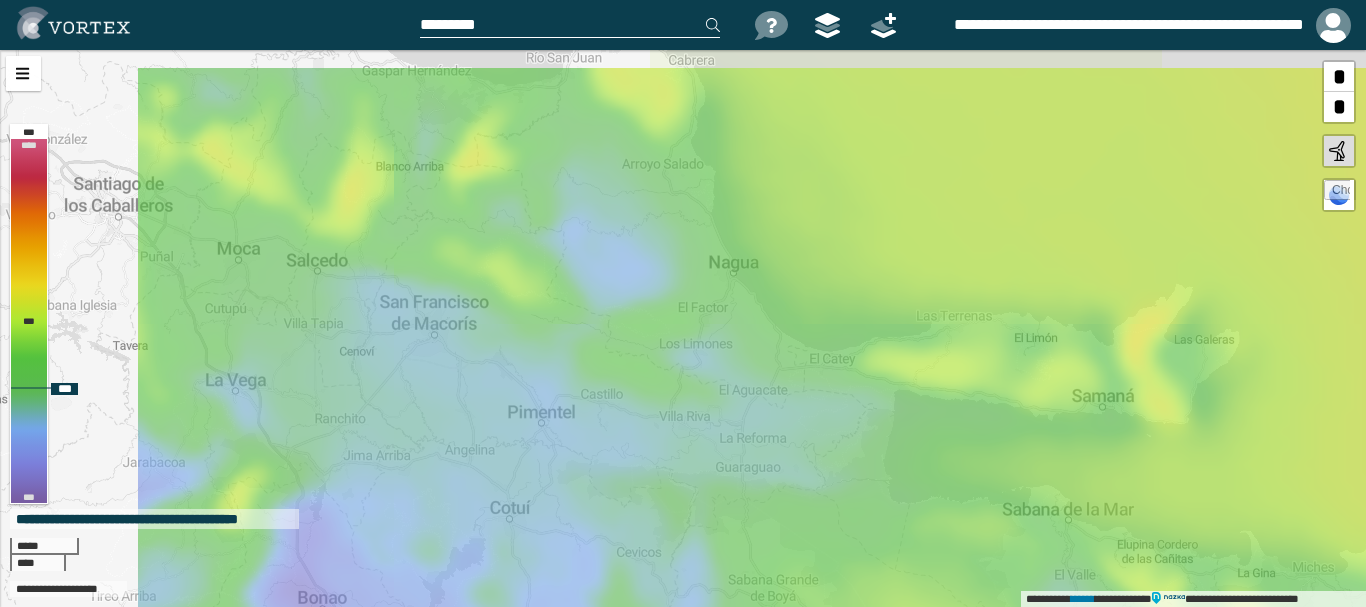 drag, startPoint x: 477, startPoint y: 150, endPoint x: 747, endPoint y: 345, distance: 333.05405 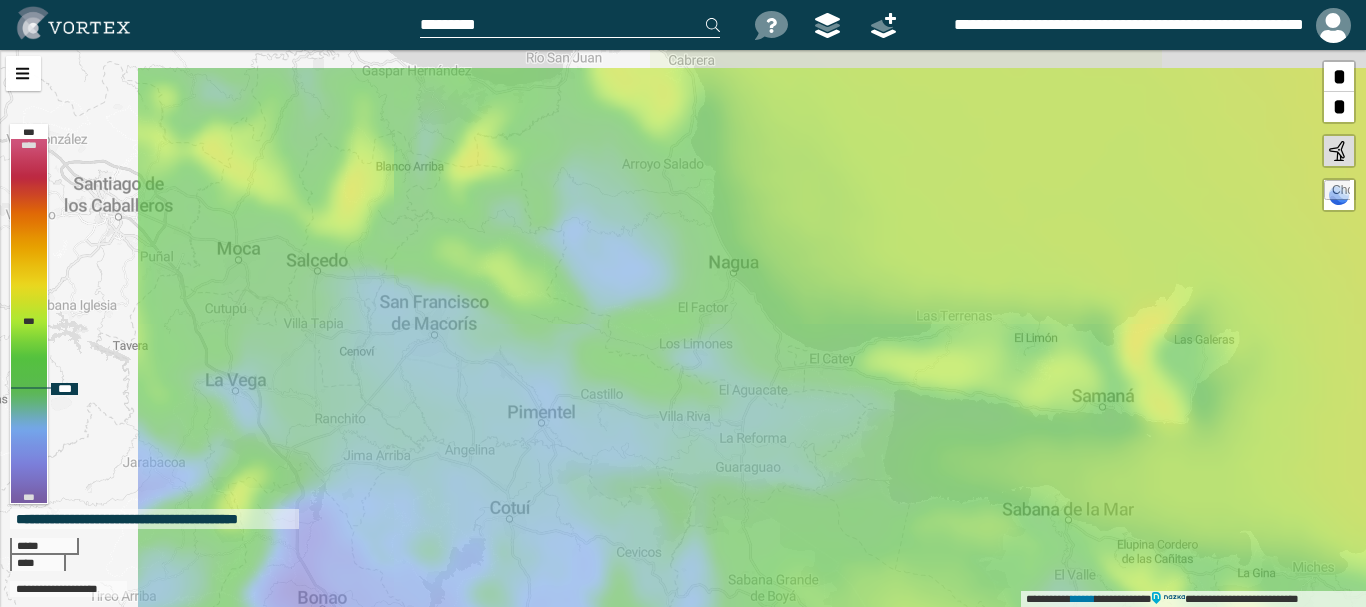 click on "[FIRST] [LAST] [STREET_NAME] [CITY], [STATE]" at bounding box center [683, 328] 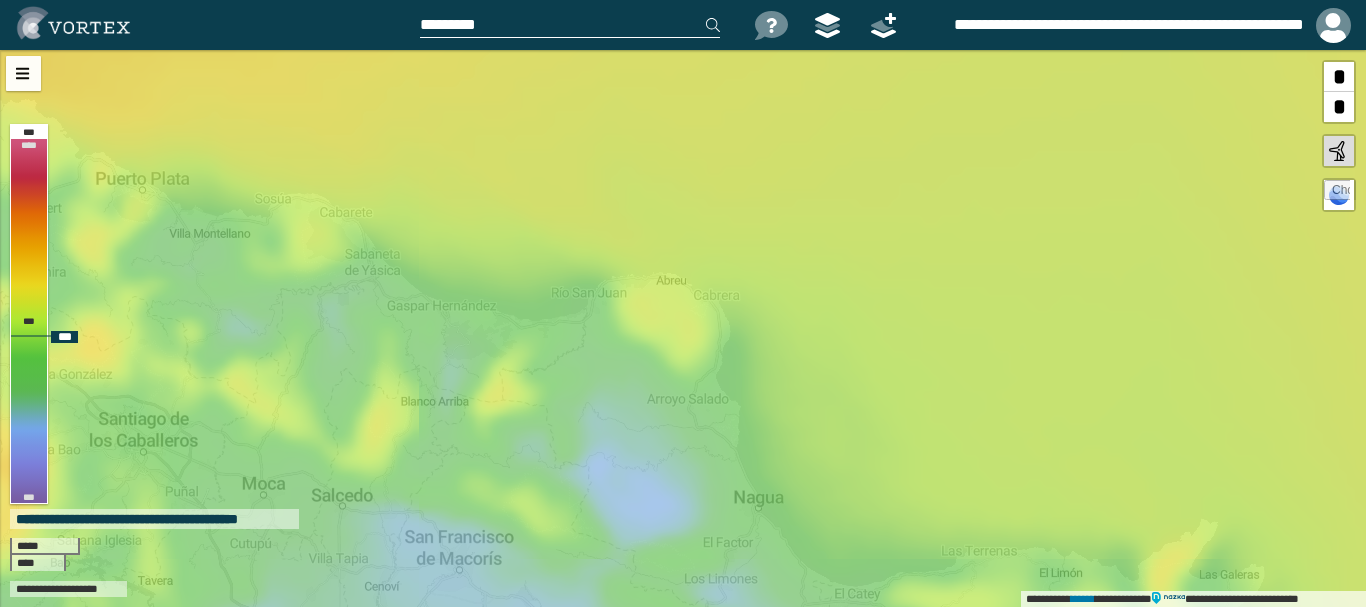 drag, startPoint x: 649, startPoint y: 130, endPoint x: 674, endPoint y: 363, distance: 234.33736 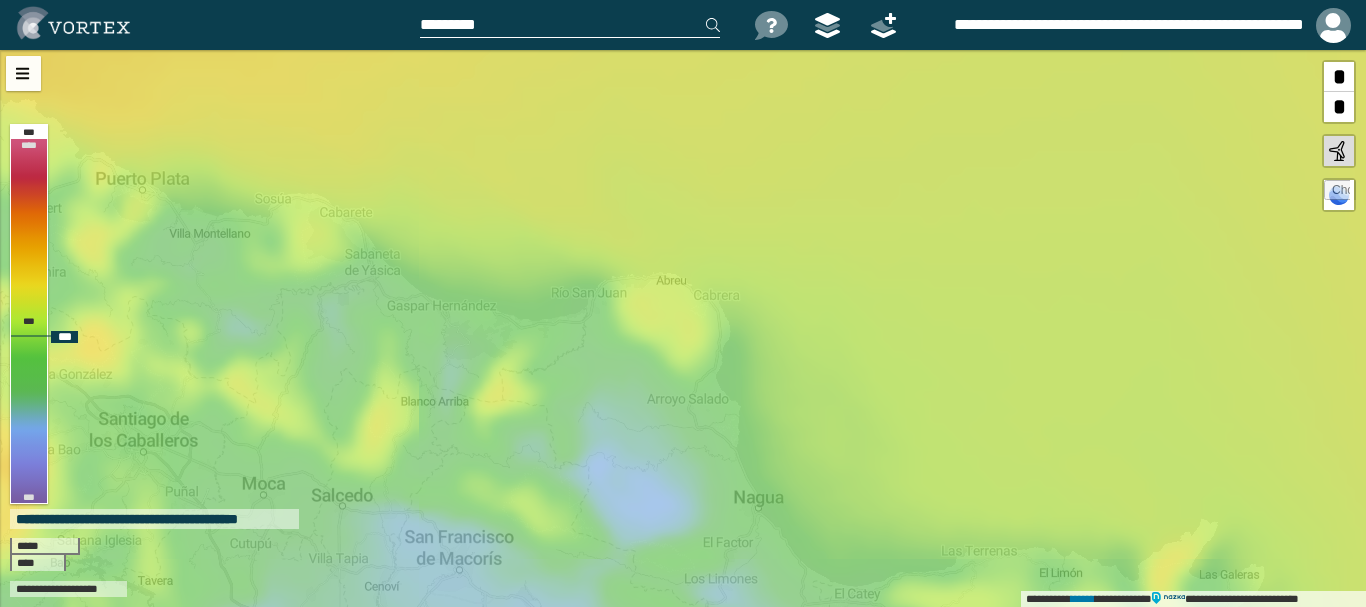 click on "[FIRST] [LAST] [STREET_NAME] [CITY], [STATE]" at bounding box center (683, 328) 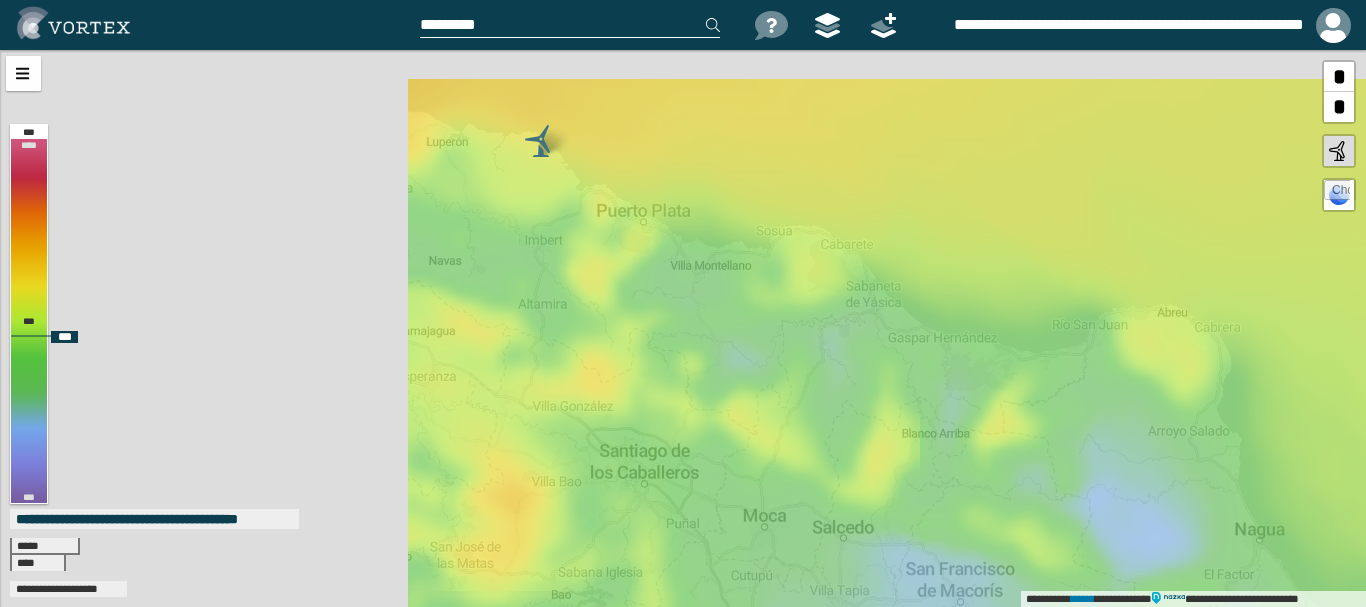 drag, startPoint x: 288, startPoint y: 266, endPoint x: 789, endPoint y: 298, distance: 502.0209 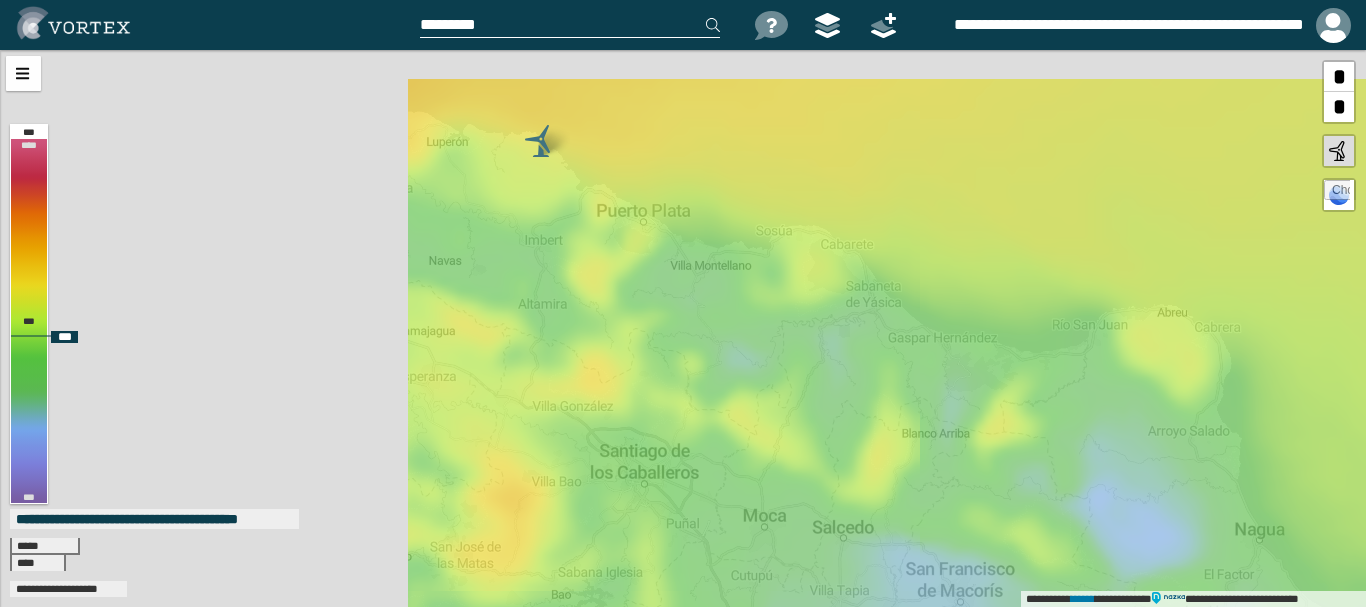 click on "[FIRST] [LAST] [STREET_NAME] [CITY], [STATE]" at bounding box center [683, 328] 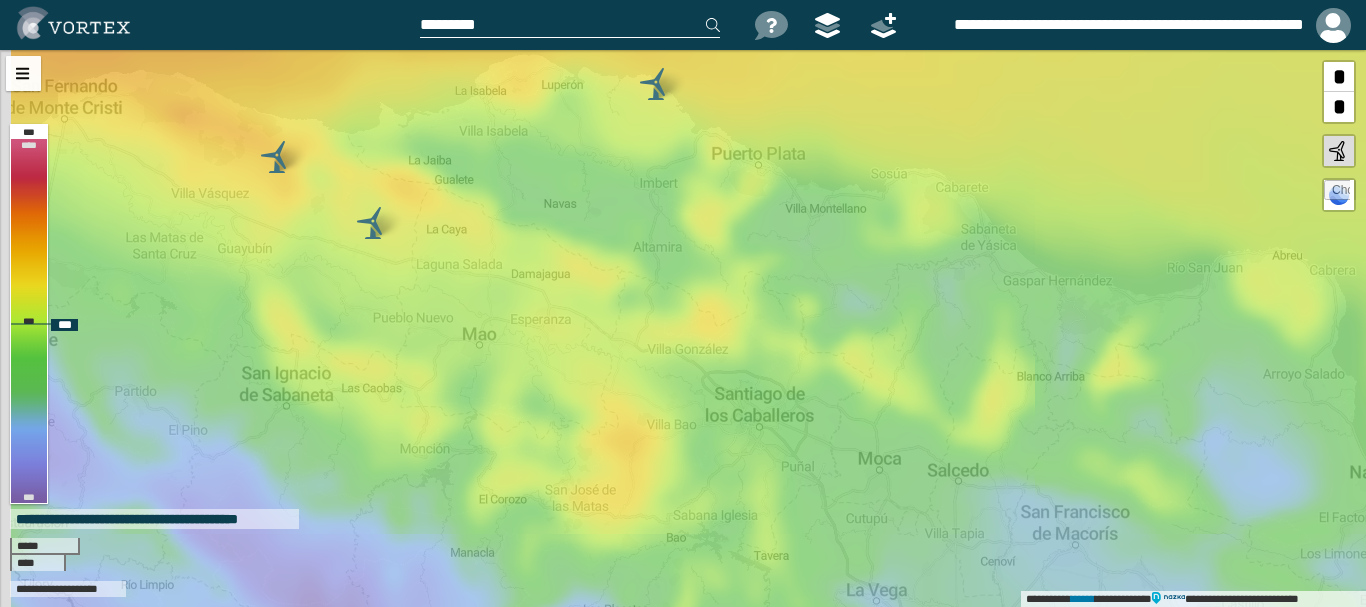 drag, startPoint x: 151, startPoint y: 323, endPoint x: 266, endPoint y: 266, distance: 128.35107 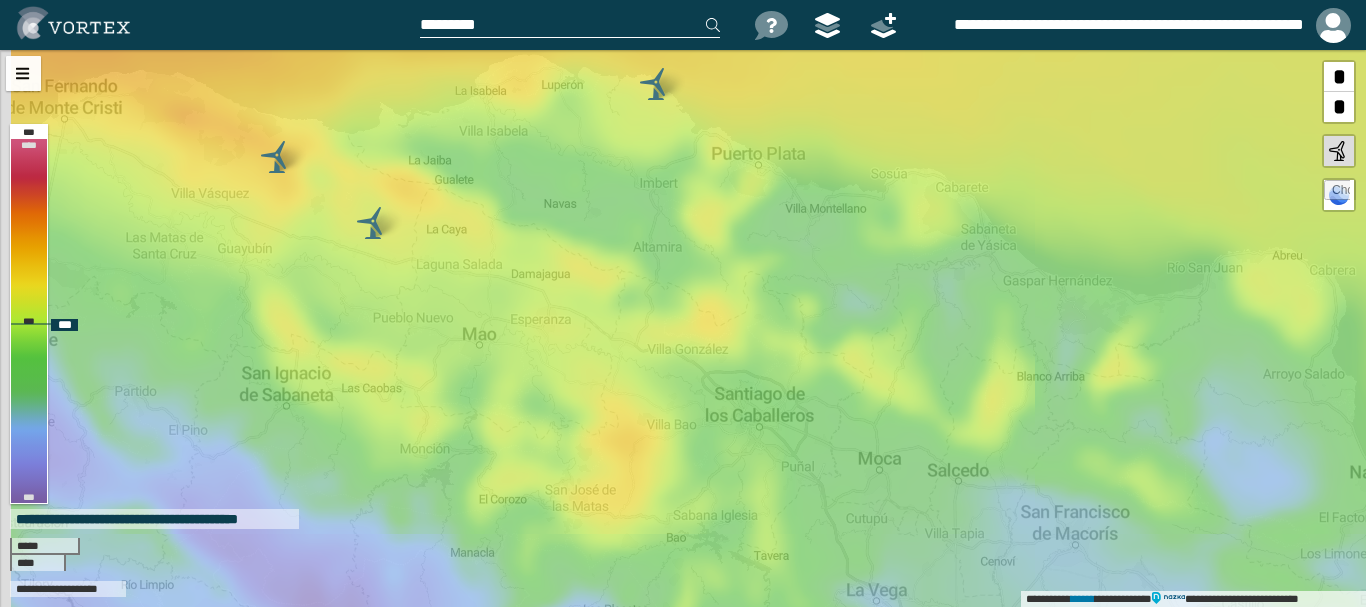 click on "[FIRST] [LAST] [STREET_NAME] [CITY], [STATE]" at bounding box center (683, 328) 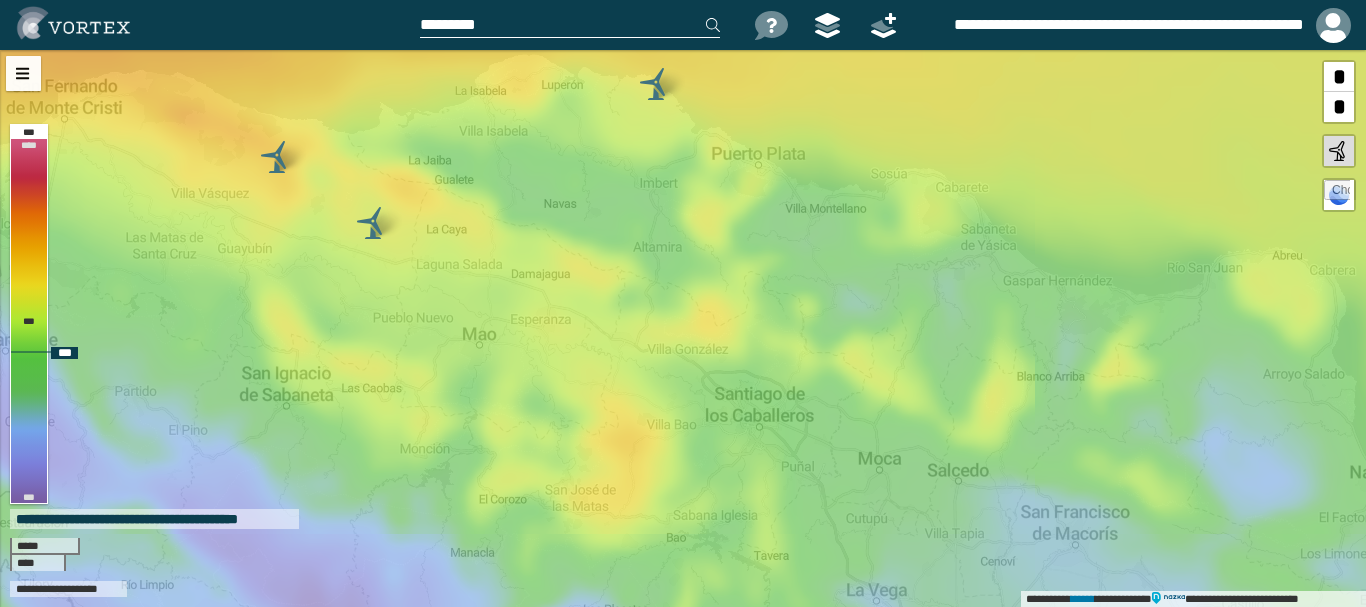 click on "[FIRST] [LAST] [STREET_NAME] [CITY], [STATE]" at bounding box center [683, 328] 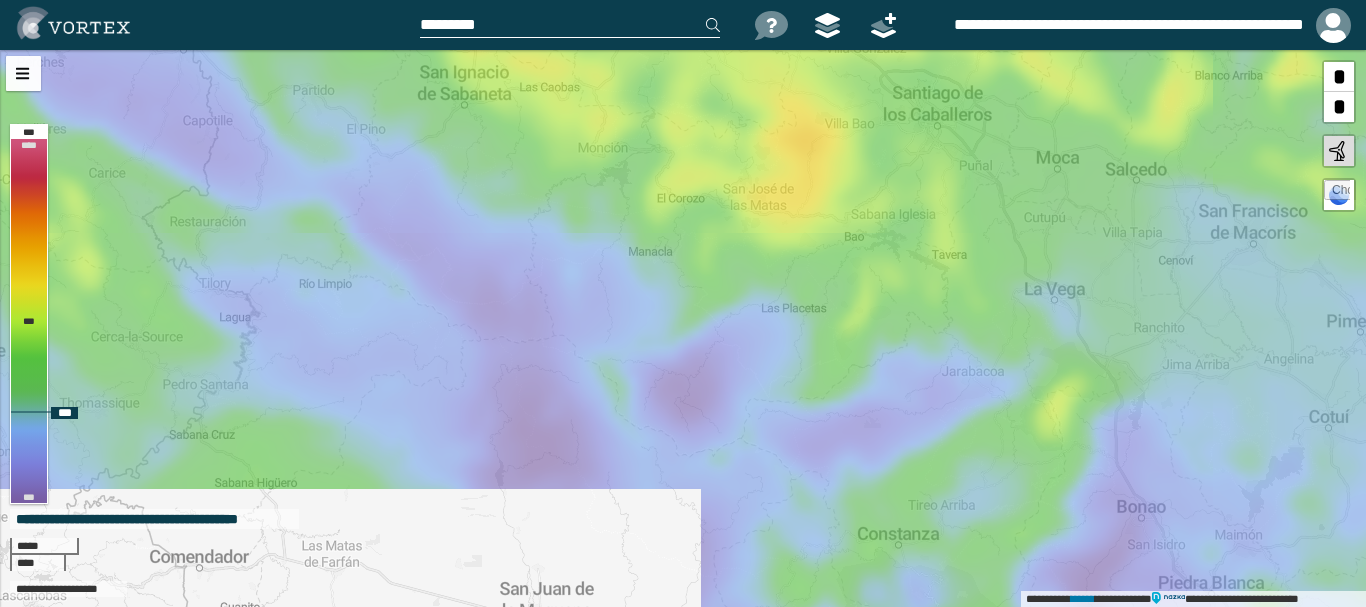 drag, startPoint x: 190, startPoint y: 436, endPoint x: 378, endPoint y: 118, distance: 369.41574 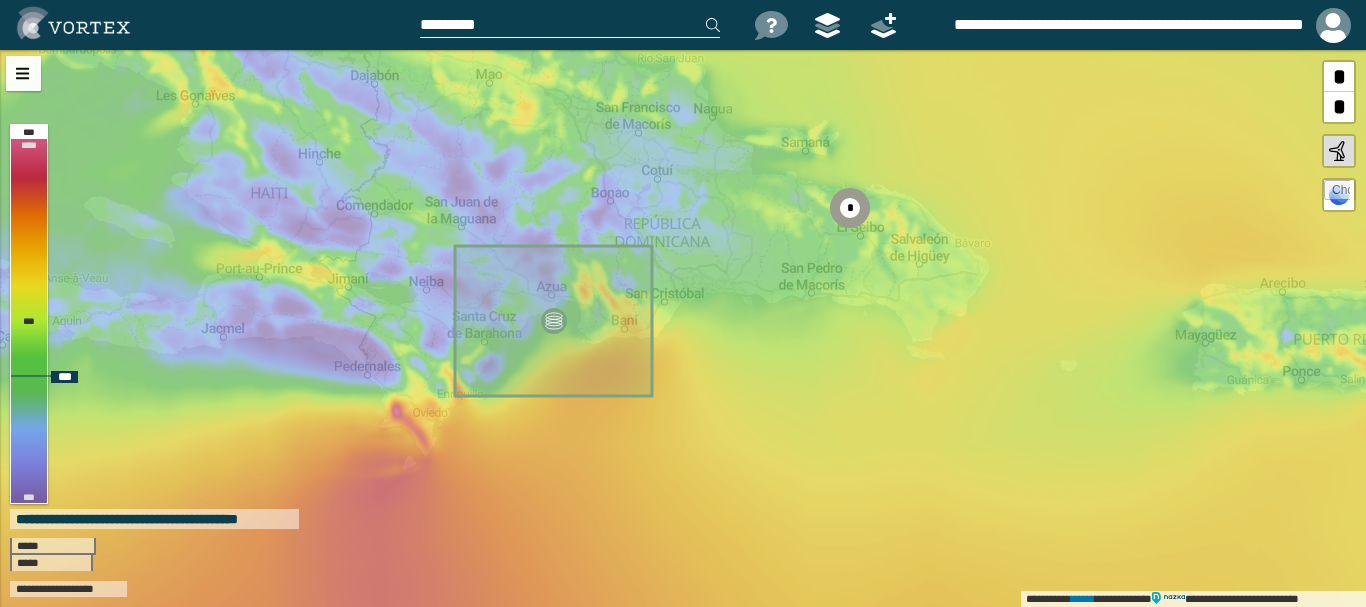 drag, startPoint x: 360, startPoint y: 468, endPoint x: 449, endPoint y: 219, distance: 264.42767 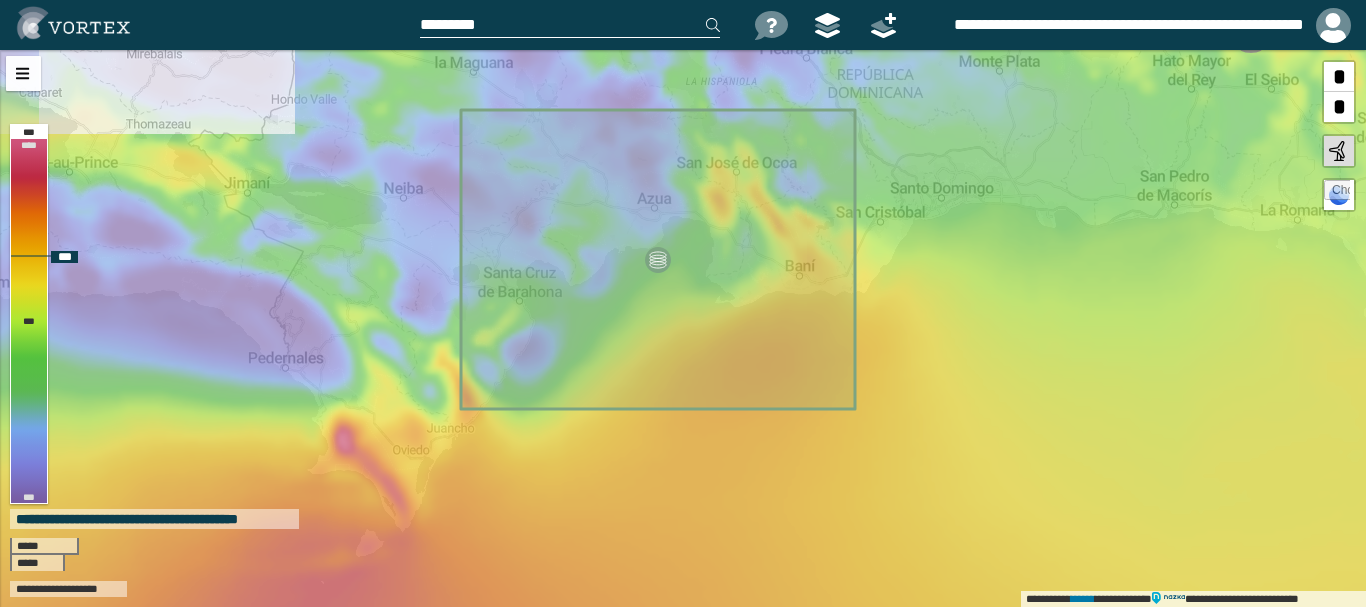 drag, startPoint x: 755, startPoint y: 230, endPoint x: 740, endPoint y: 317, distance: 88.28363 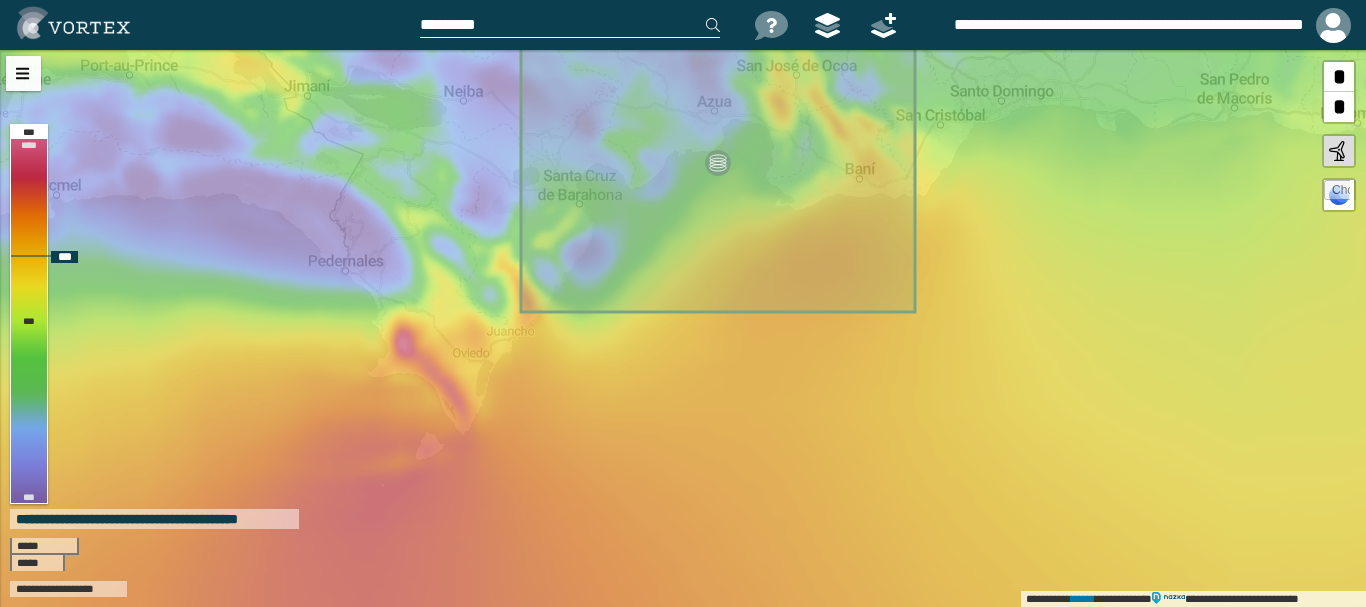drag, startPoint x: 541, startPoint y: 464, endPoint x: 601, endPoint y: 366, distance: 114.90866 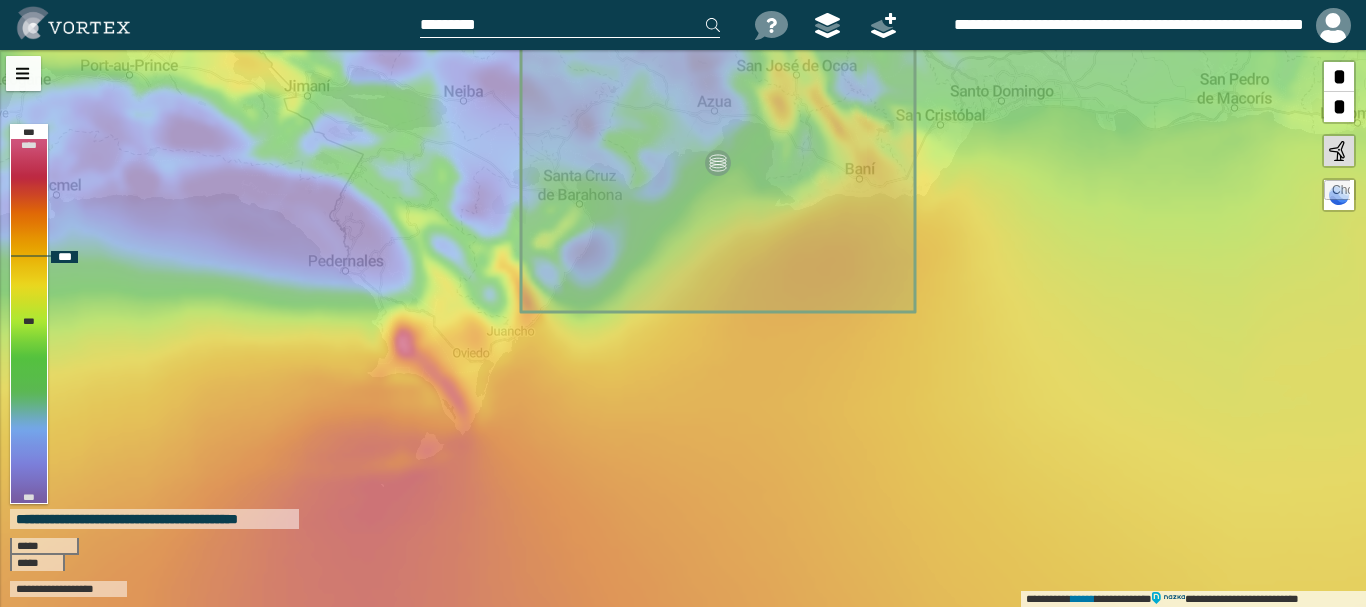 click on "**********" at bounding box center (683, 328) 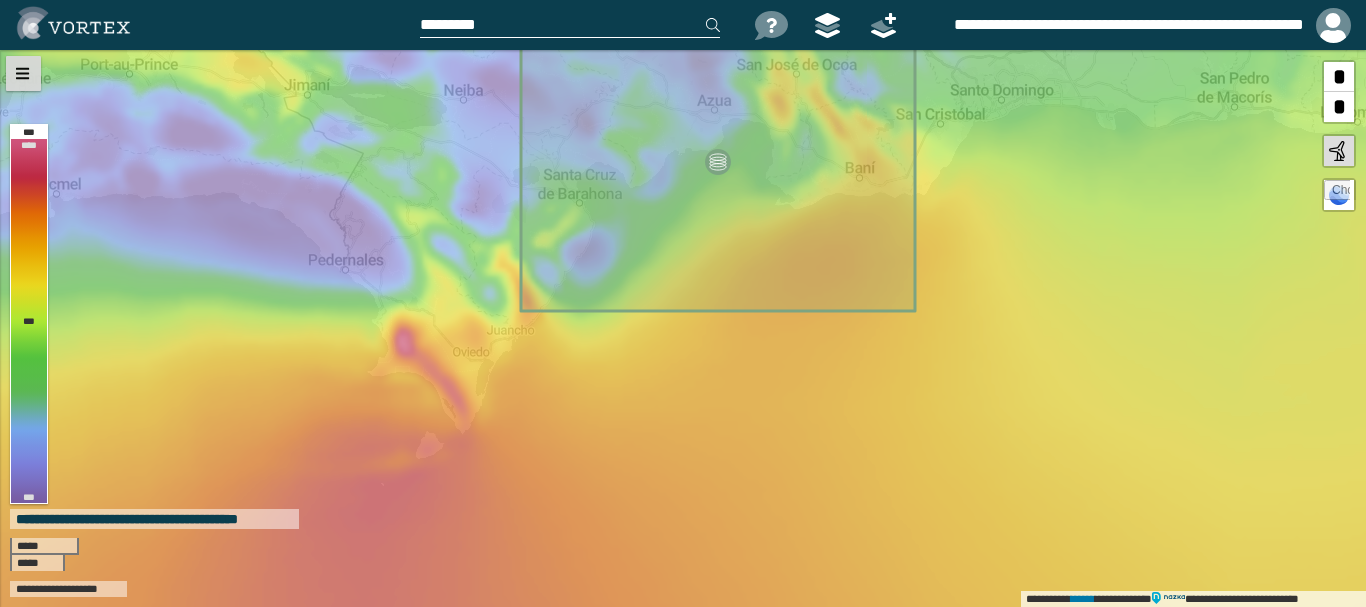click at bounding box center (23, 73) 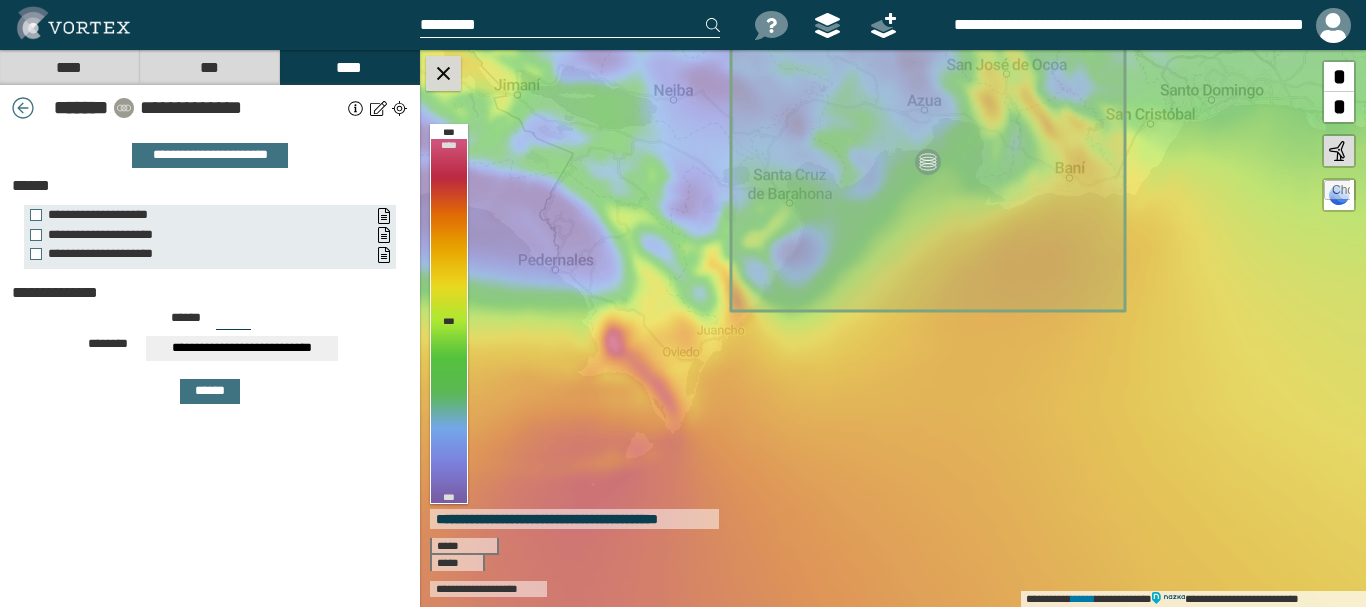 click on "****" at bounding box center (69, 67) 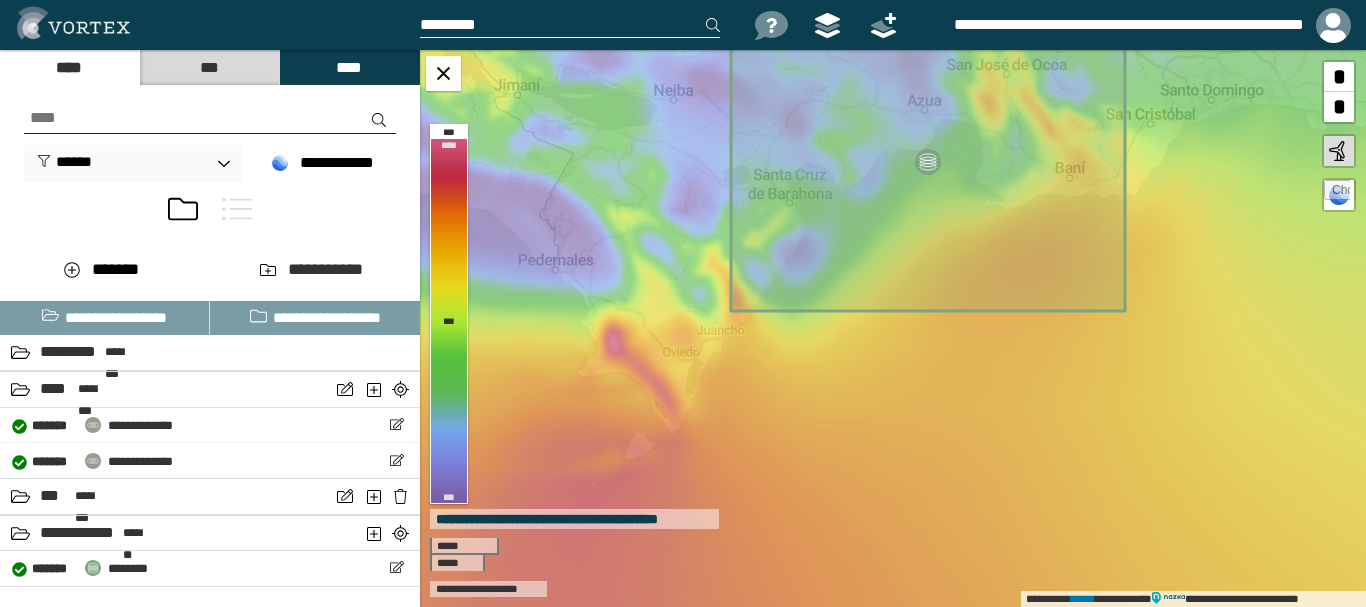 click on "***" at bounding box center [209, 67] 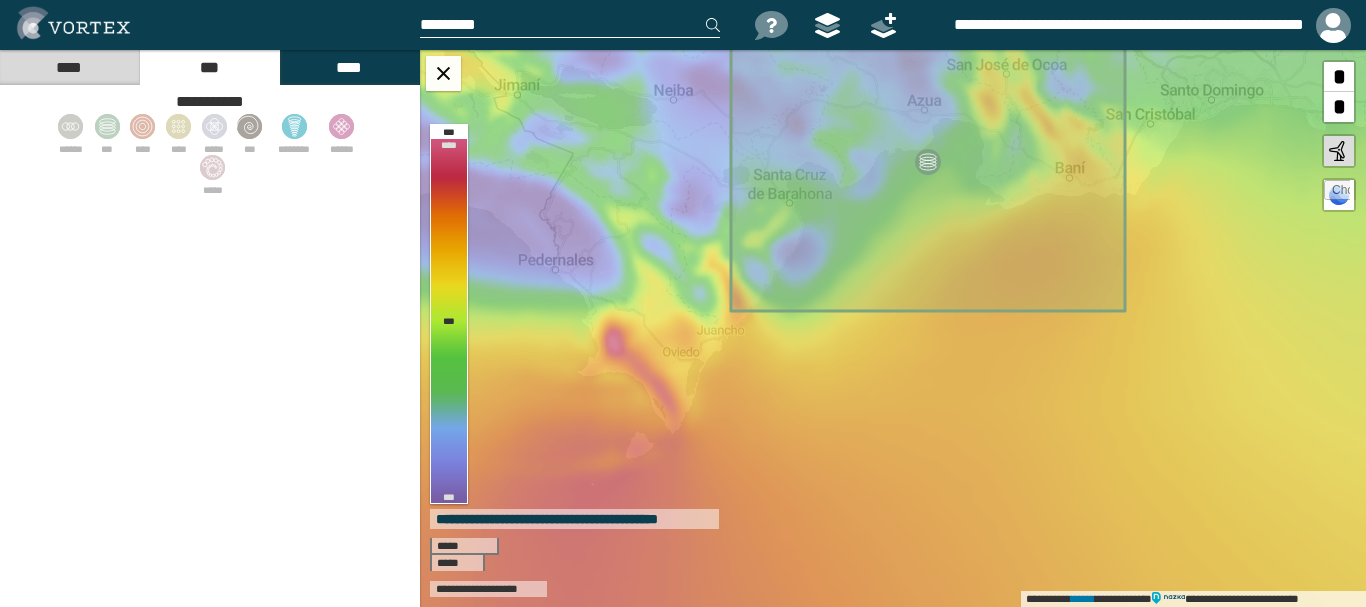 click on "****" at bounding box center [349, 67] 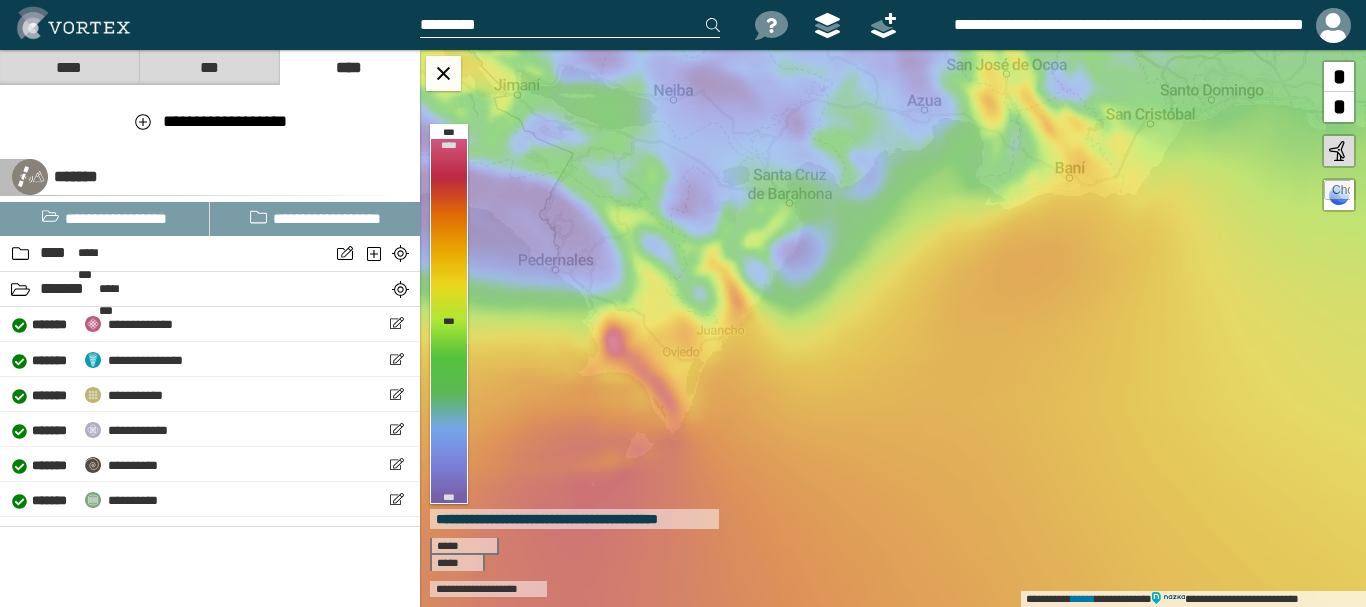 click on "****" at bounding box center (69, 67) 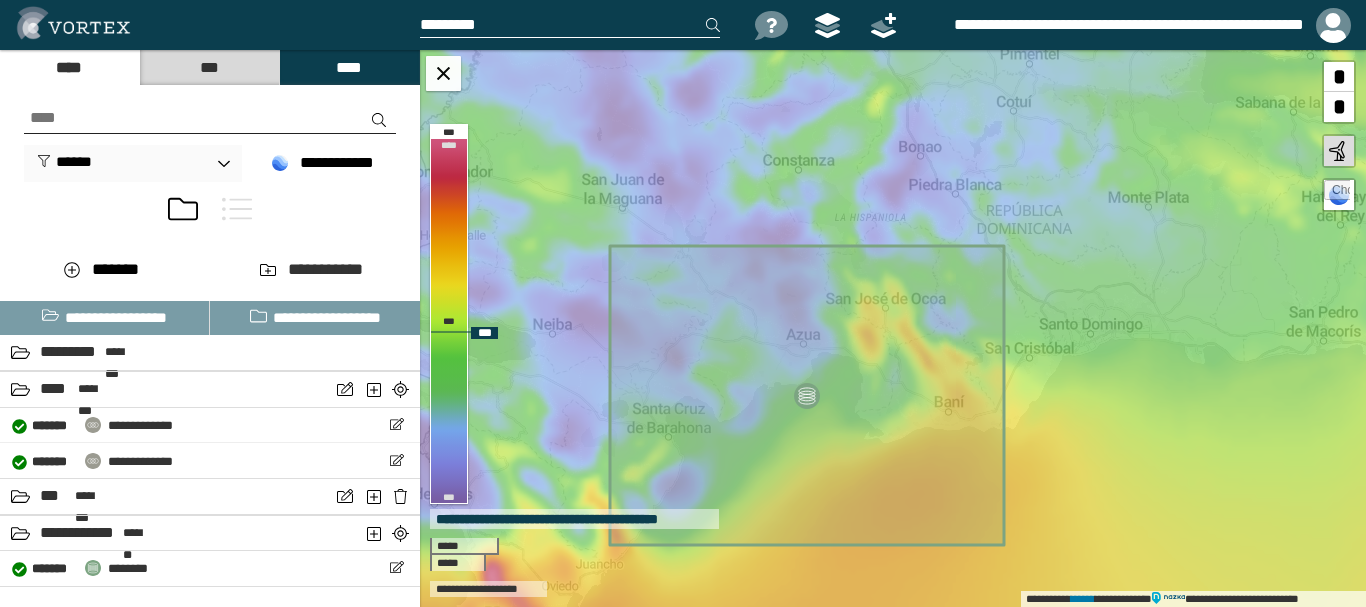 drag, startPoint x: 1238, startPoint y: 145, endPoint x: 1111, endPoint y: 383, distance: 269.7647 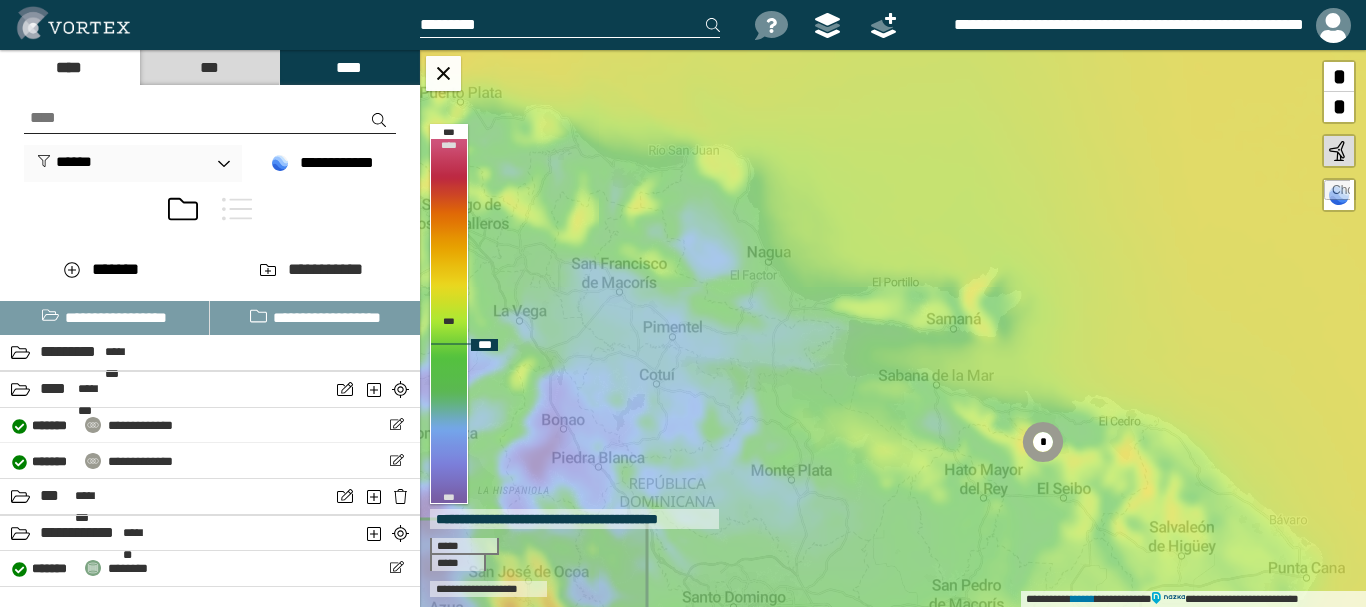 drag, startPoint x: 1255, startPoint y: 124, endPoint x: 904, endPoint y: 393, distance: 442.22394 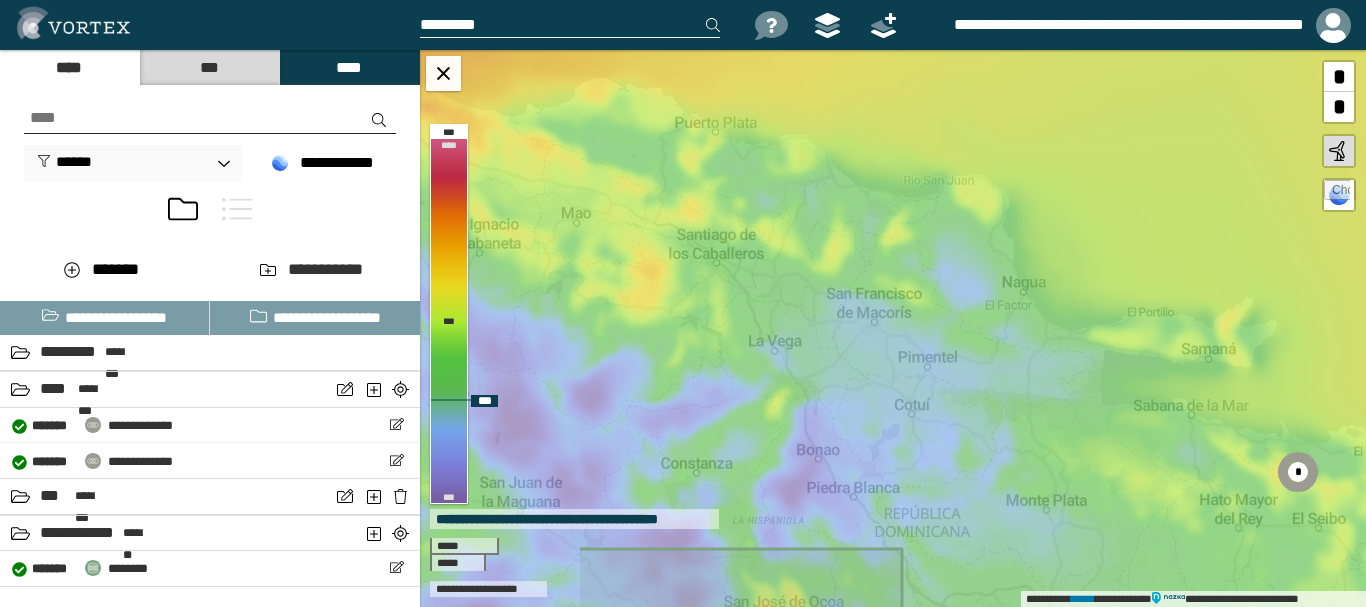 drag, startPoint x: 701, startPoint y: 292, endPoint x: 943, endPoint y: 318, distance: 243.39268 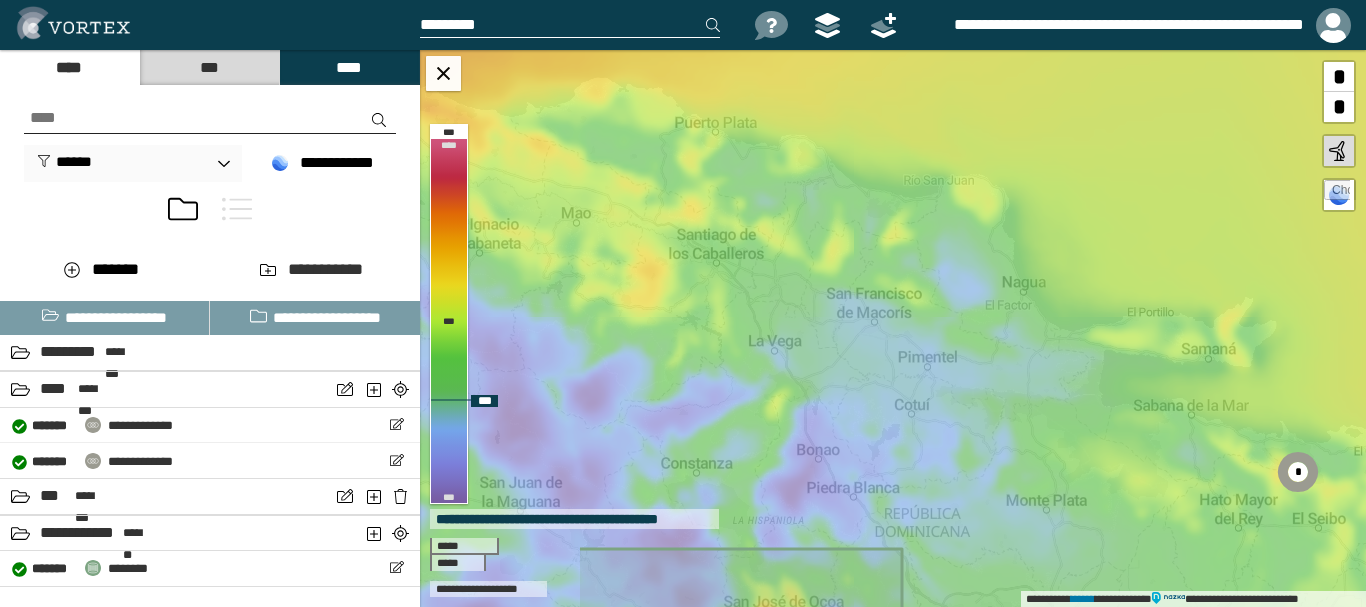 click on "[FIRST] [LAST] [STREET_NAME] [CITY], [STATE]" at bounding box center (893, 328) 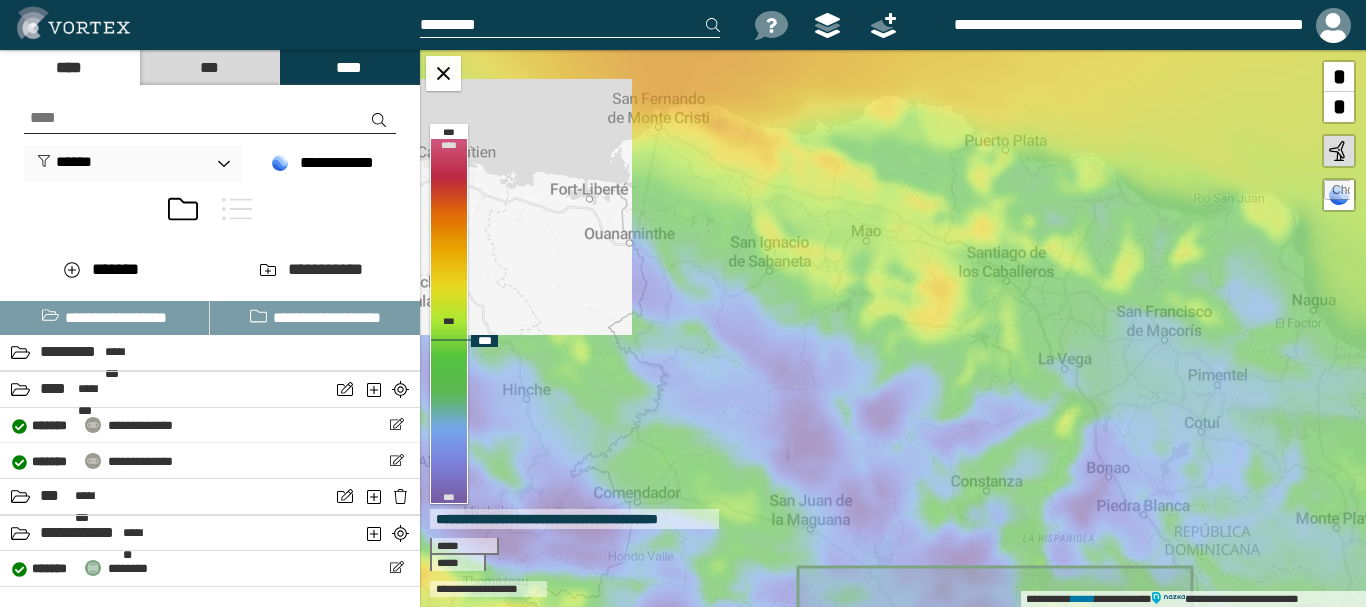 drag, startPoint x: 690, startPoint y: 306, endPoint x: 980, endPoint y: 324, distance: 290.55807 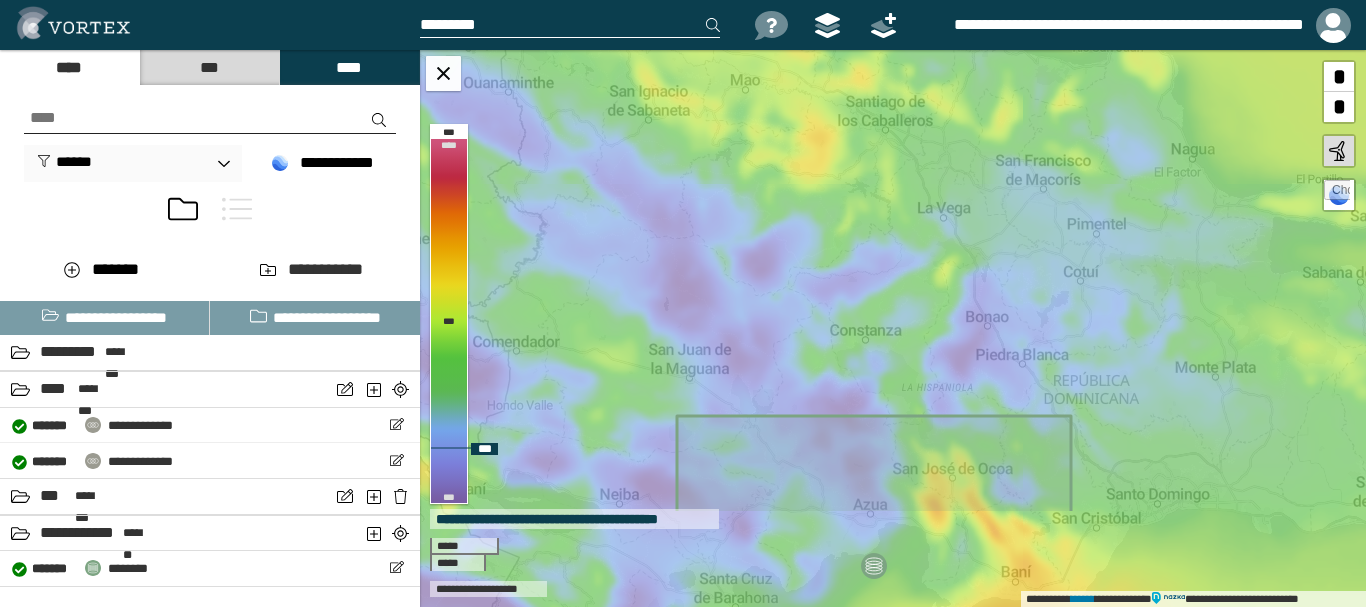 drag, startPoint x: 839, startPoint y: 366, endPoint x: 720, endPoint y: 214, distance: 193.04144 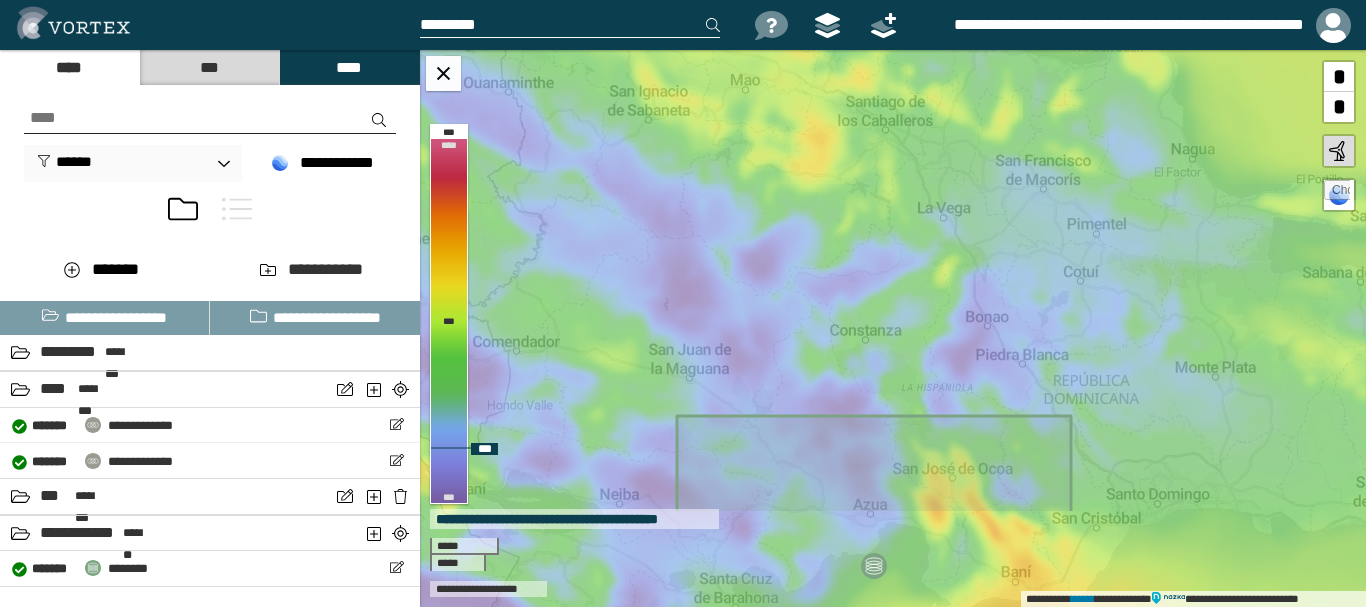 click on "[FIRST] [LAST] [STREET_NAME] [CITY], [STATE]" at bounding box center [893, 328] 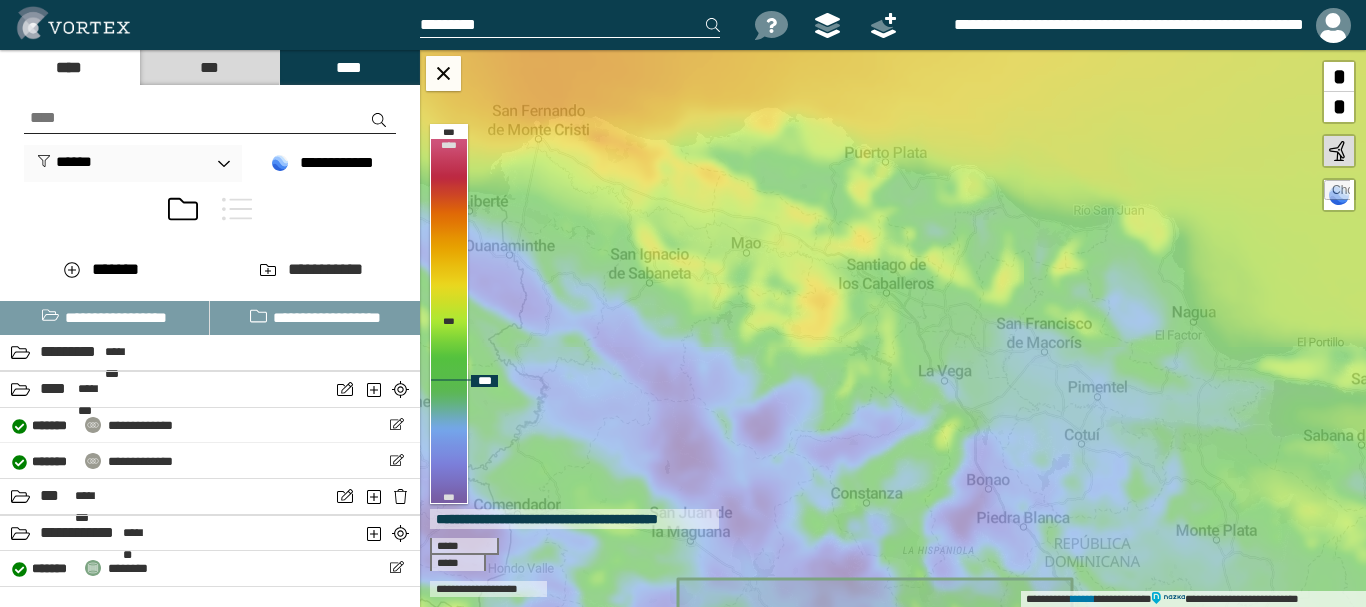drag, startPoint x: 828, startPoint y: 247, endPoint x: 827, endPoint y: 411, distance: 164.00305 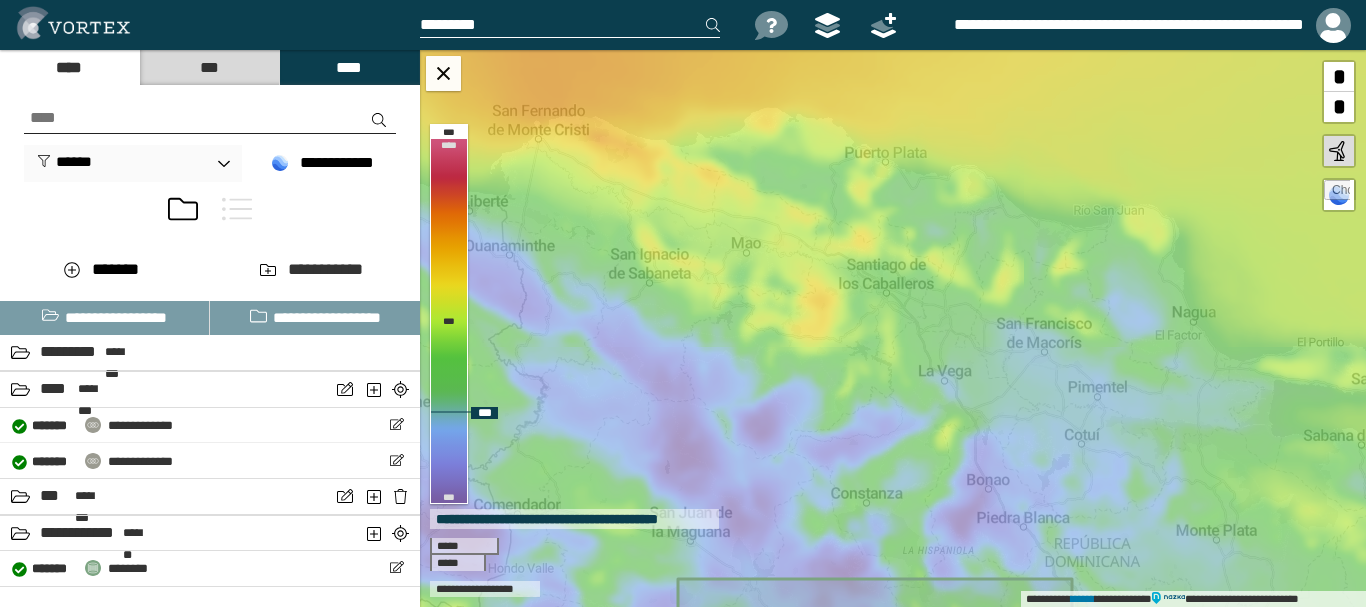 click on "**********" at bounding box center (893, 328) 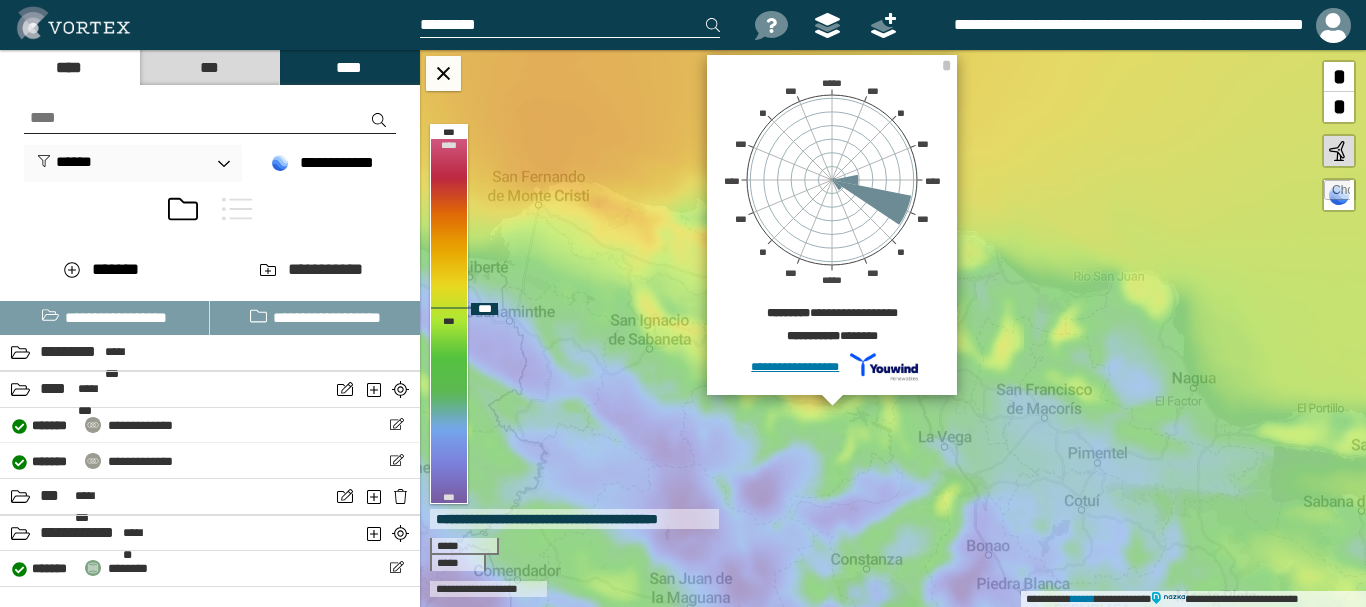click on "[FIRST] [LAST] [STREET_NAME] [CITY], [STATE]" at bounding box center (893, 328) 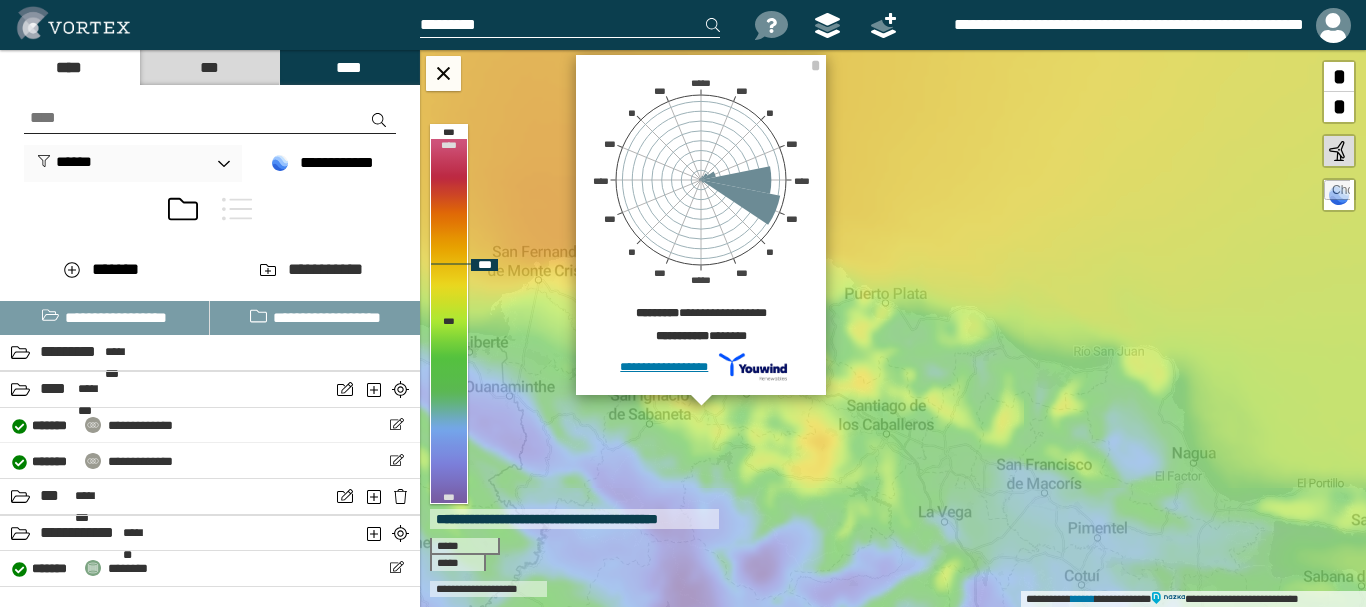 click on "[FIRST] [LAST] [STREET_NAME] [CITY], [STATE]" at bounding box center [893, 328] 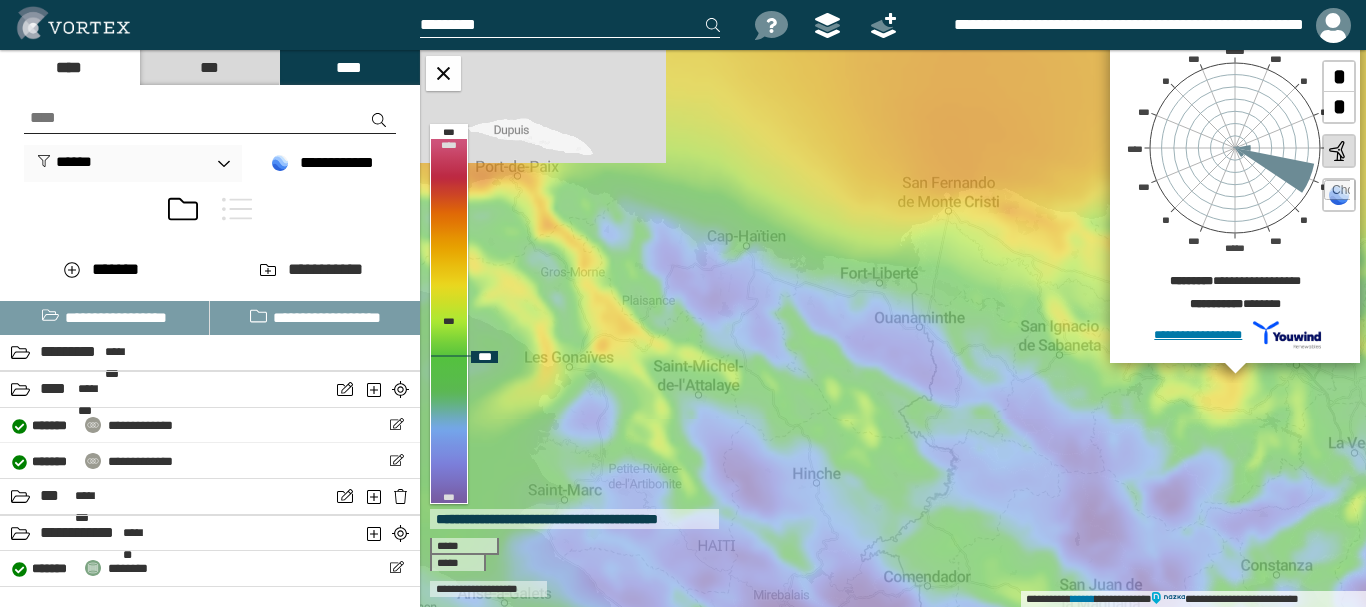 drag, startPoint x: 632, startPoint y: 397, endPoint x: 1049, endPoint y: 328, distance: 422.67007 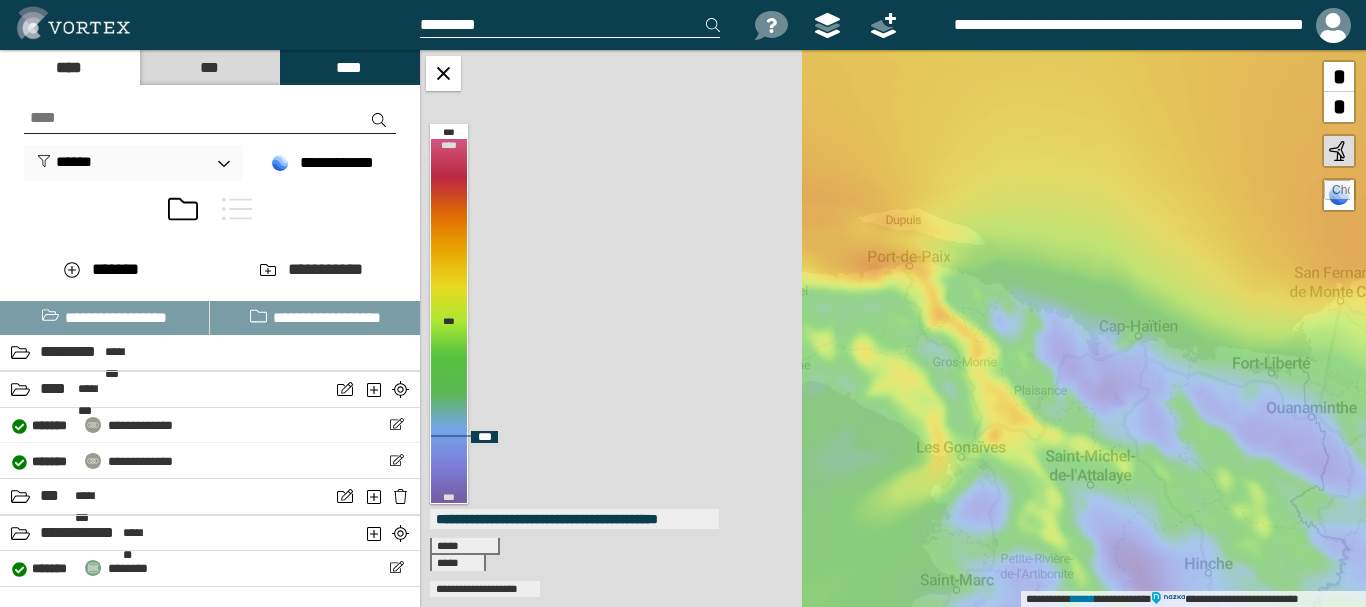 drag, startPoint x: 665, startPoint y: 277, endPoint x: 1054, endPoint y: 372, distance: 400.43228 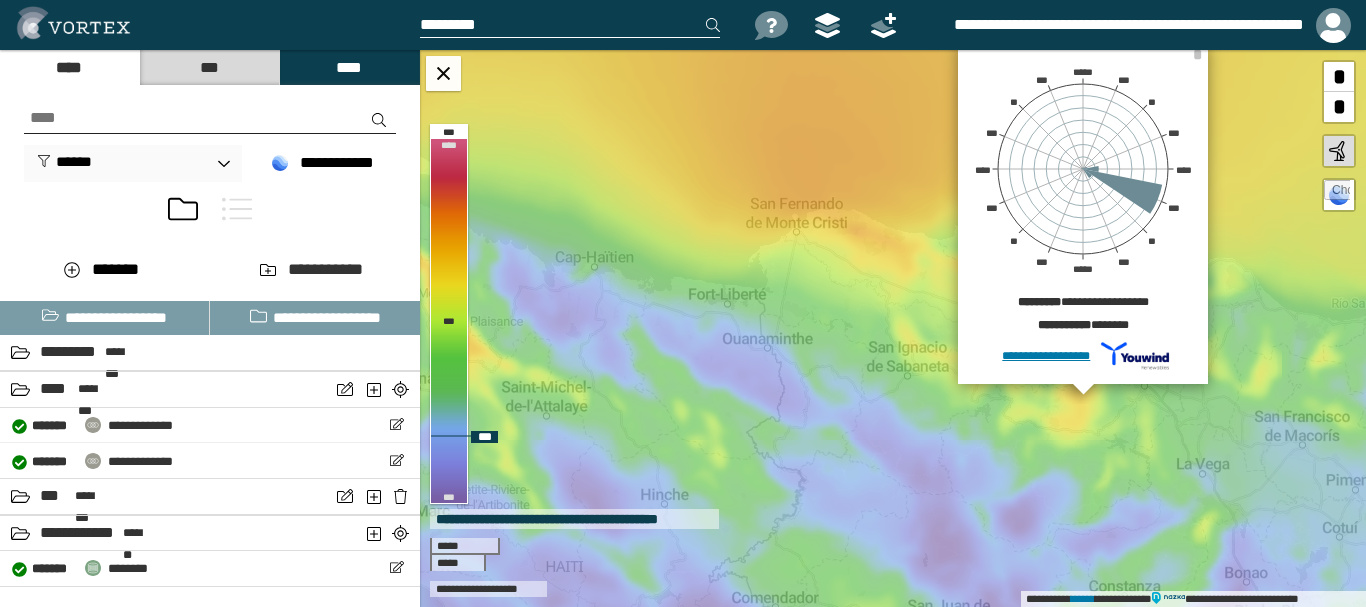 drag, startPoint x: 1115, startPoint y: 355, endPoint x: 567, endPoint y: 281, distance: 552.97375 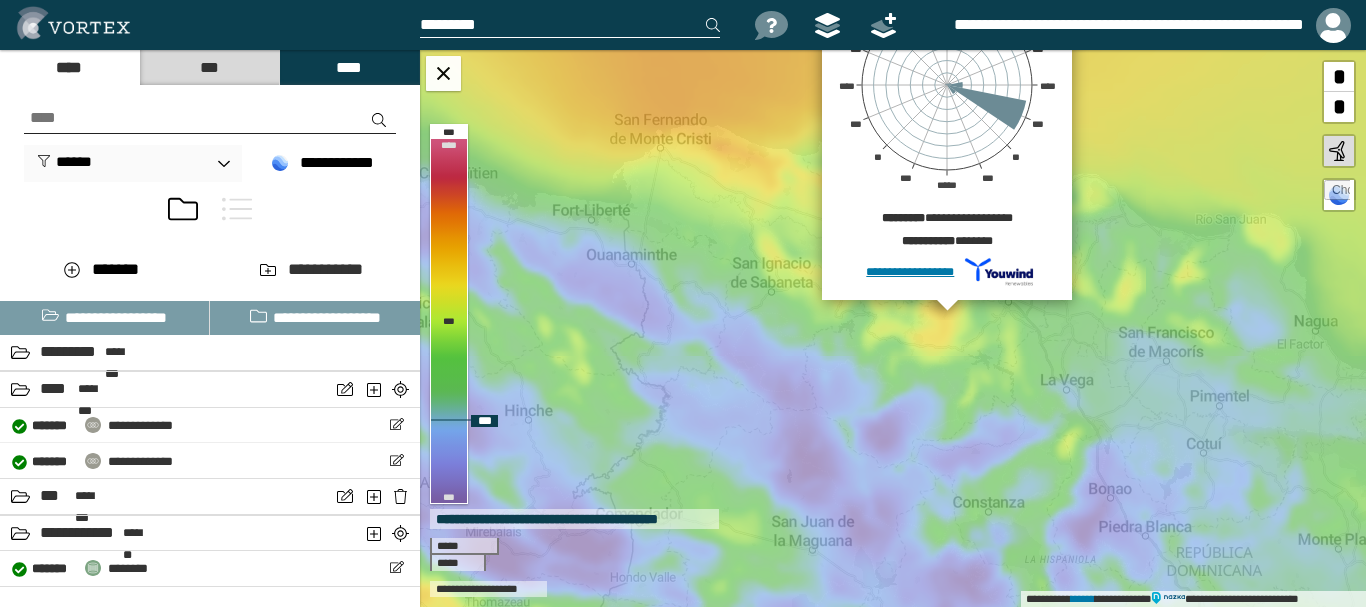 drag, startPoint x: 878, startPoint y: 393, endPoint x: 742, endPoint y: 309, distance: 159.84993 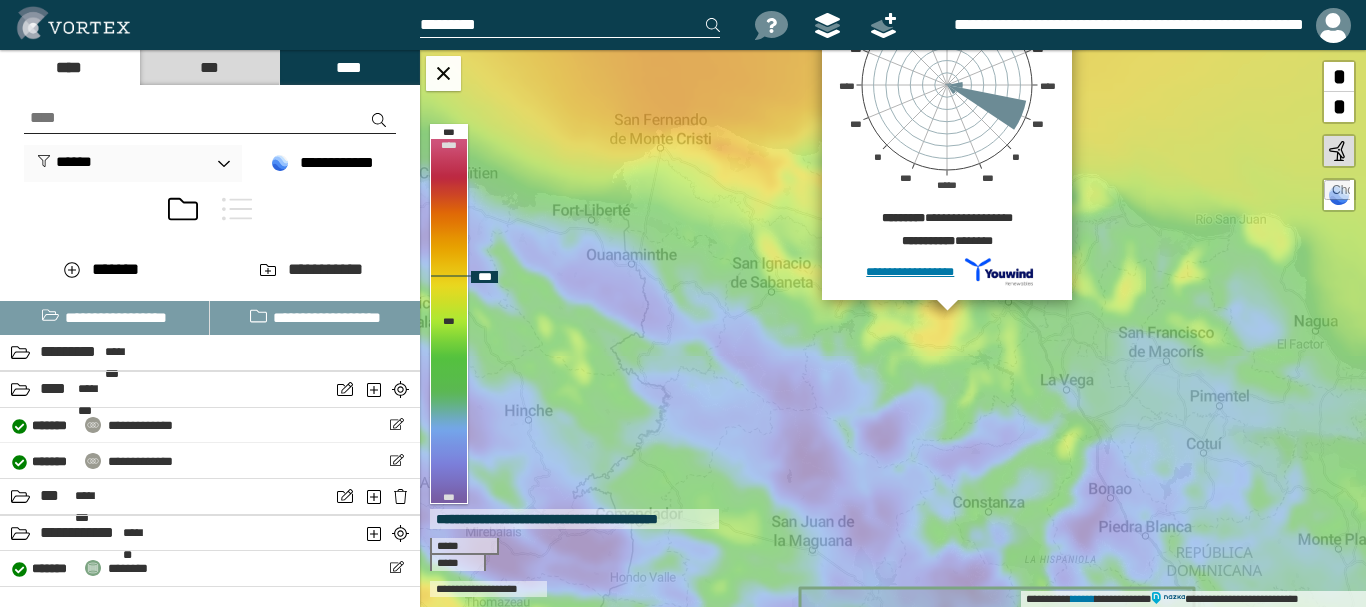 click on "[FIRST] [LAST] [STREET_NAME] [CITY], [STATE]" at bounding box center (893, 328) 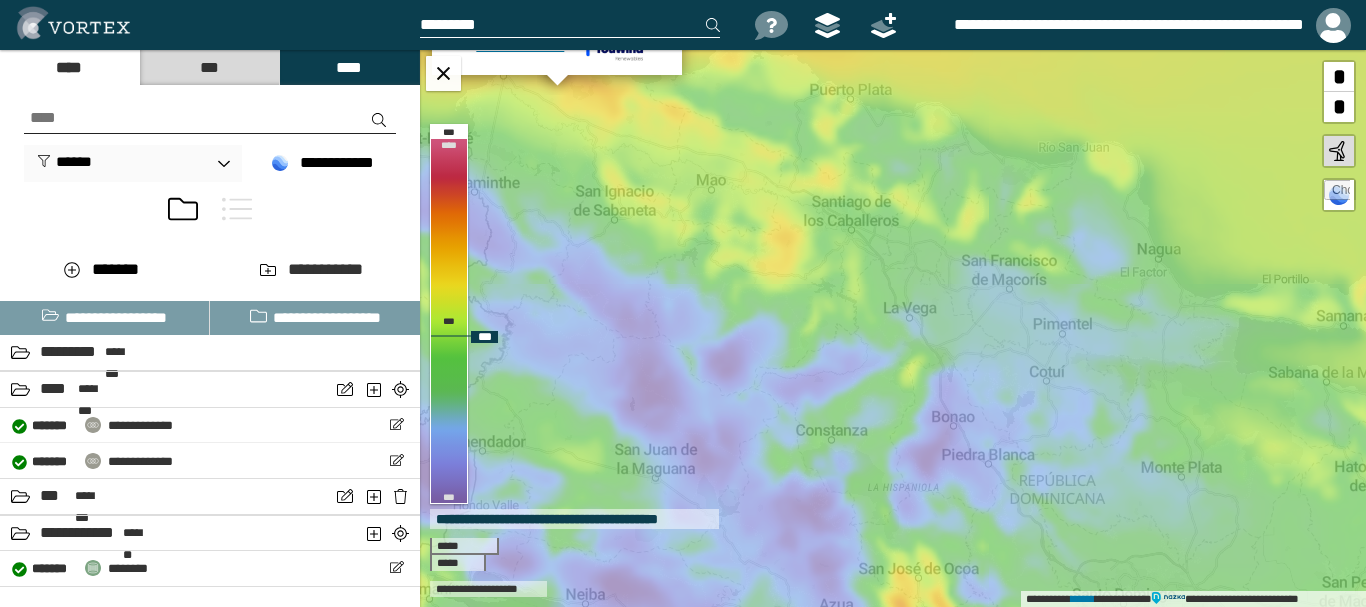 drag, startPoint x: 1005, startPoint y: 508, endPoint x: 848, endPoint y: 188, distance: 356.43933 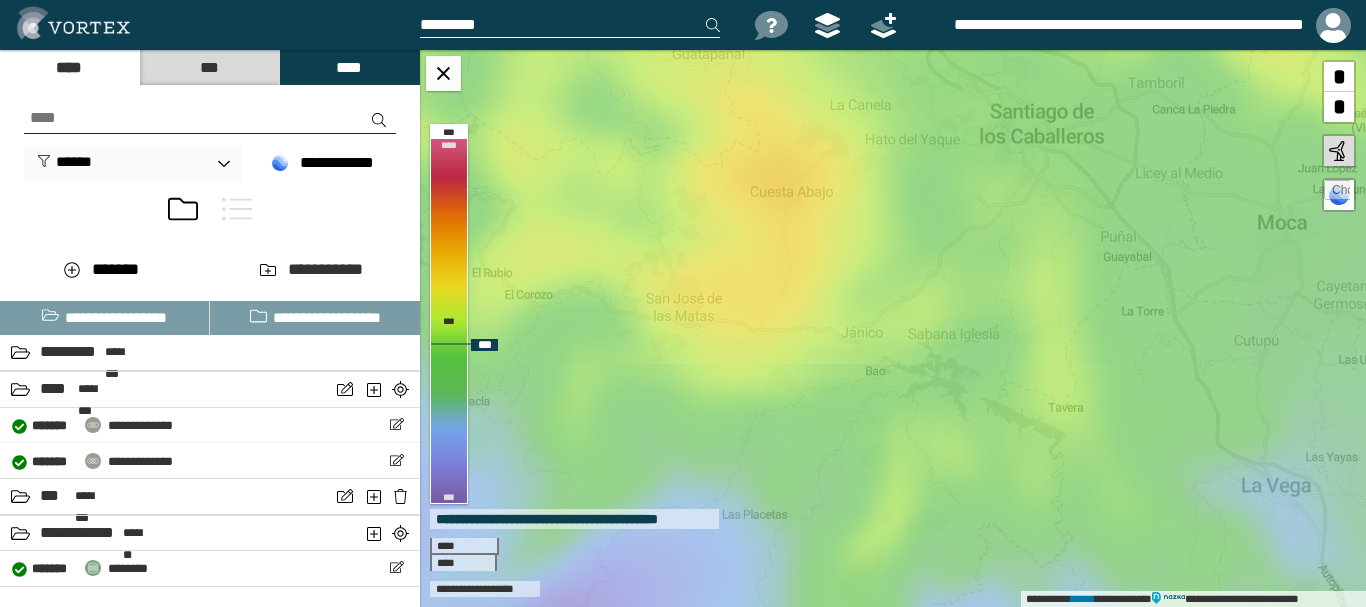 drag, startPoint x: 717, startPoint y: 345, endPoint x: 904, endPoint y: 233, distance: 217.97476 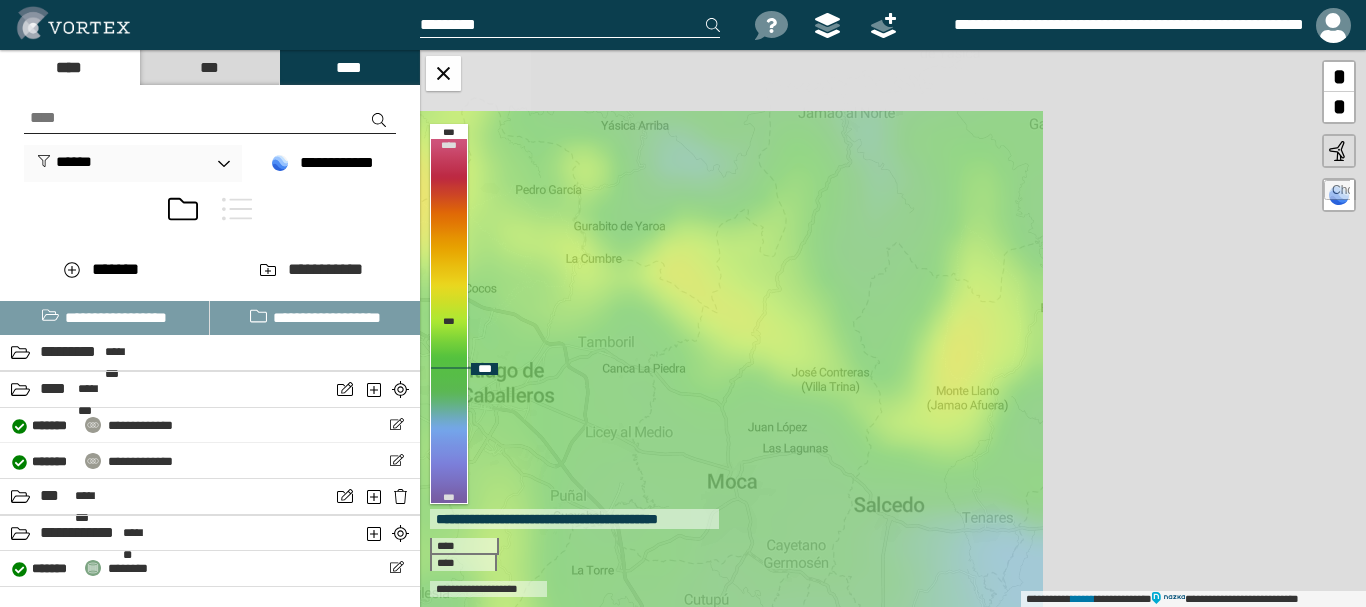 drag, startPoint x: 1214, startPoint y: 134, endPoint x: 661, endPoint y: 395, distance: 611.49817 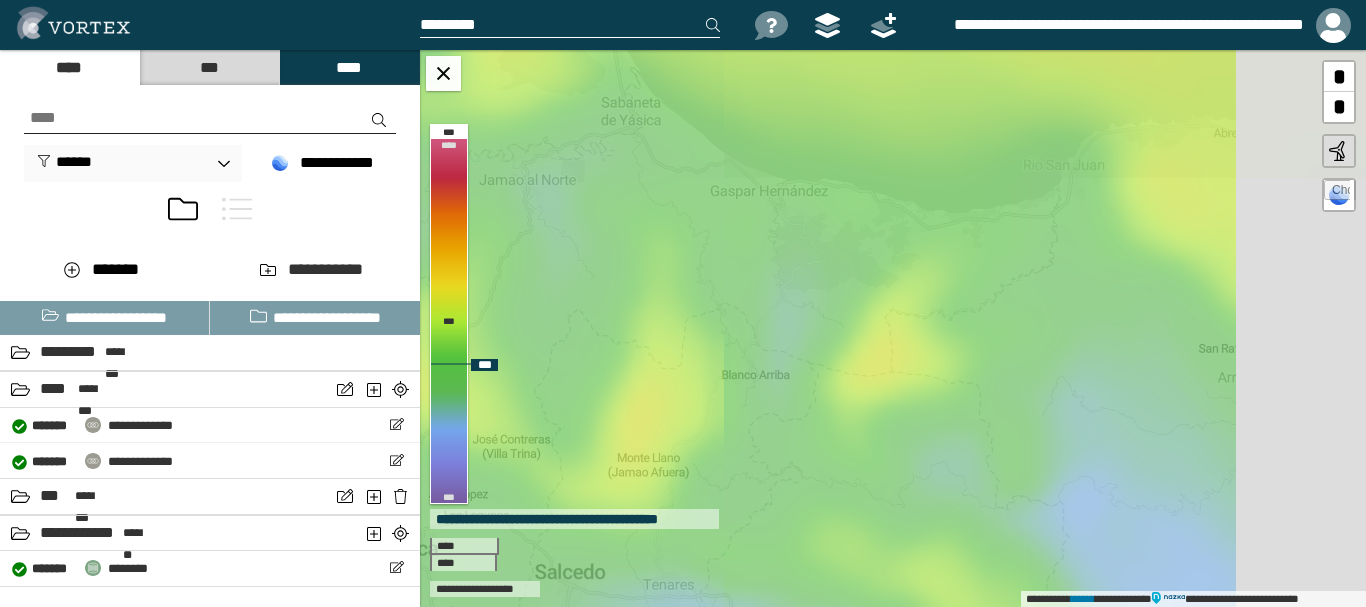 drag, startPoint x: 1168, startPoint y: 238, endPoint x: 852, endPoint y: 303, distance: 322.61588 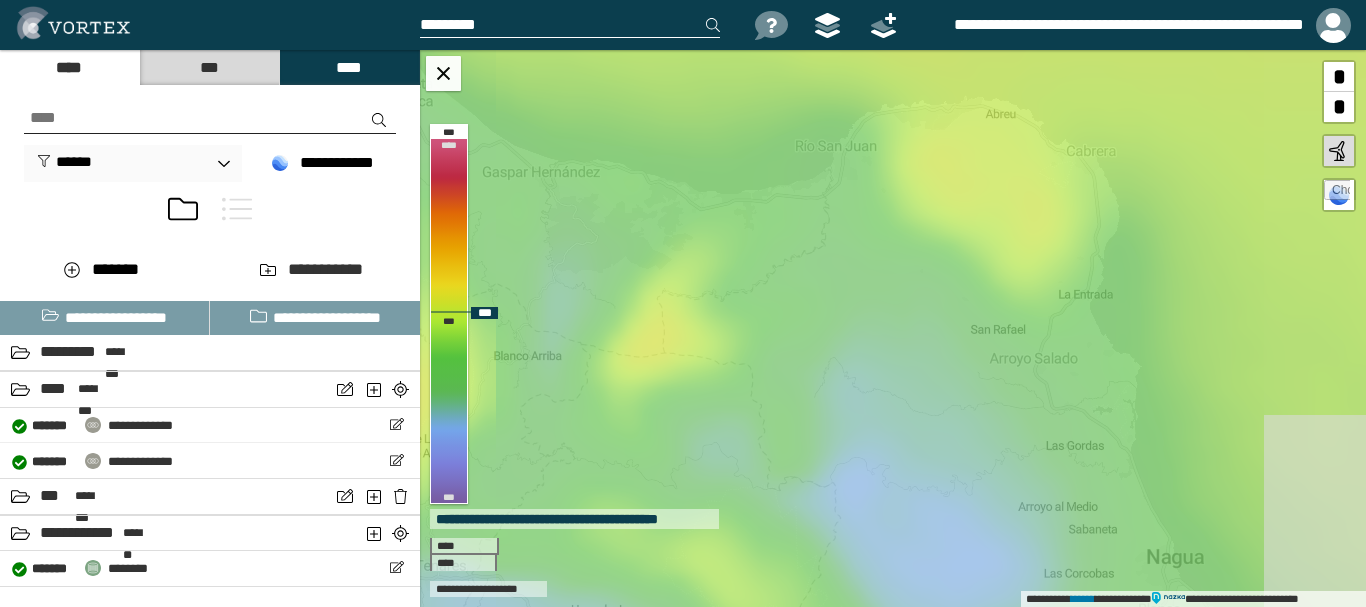 drag, startPoint x: 1284, startPoint y: 245, endPoint x: 1056, endPoint y: 226, distance: 228.7903 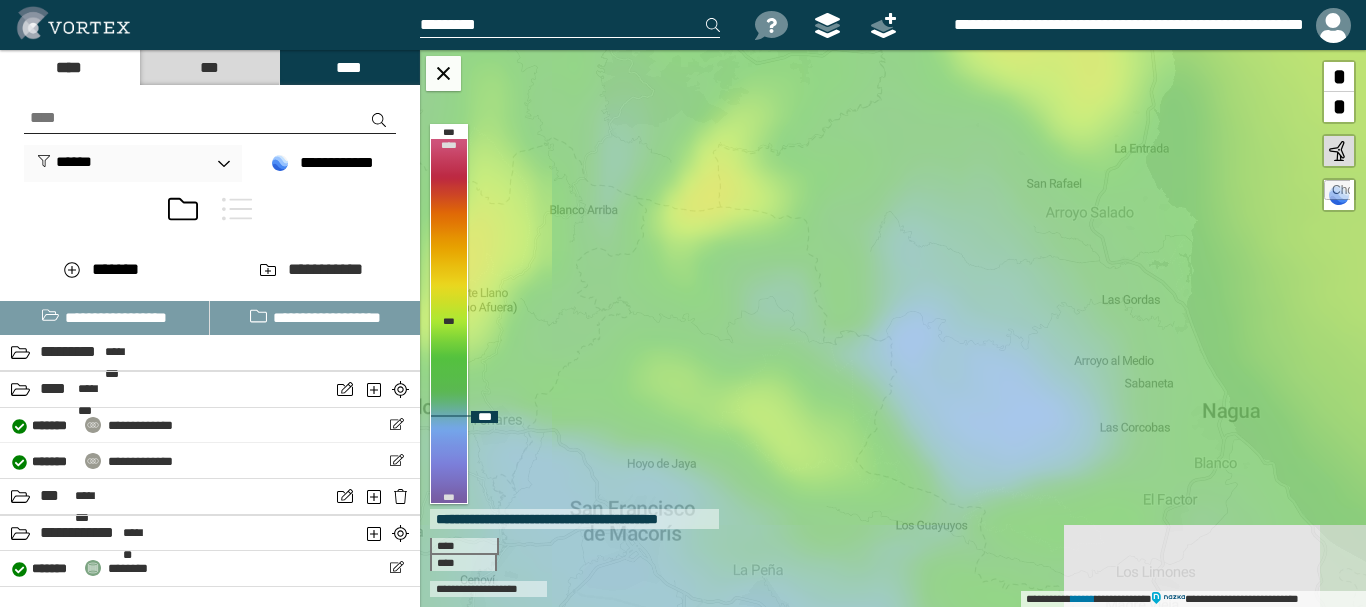 drag, startPoint x: 947, startPoint y: 490, endPoint x: 1003, endPoint y: 344, distance: 156.37135 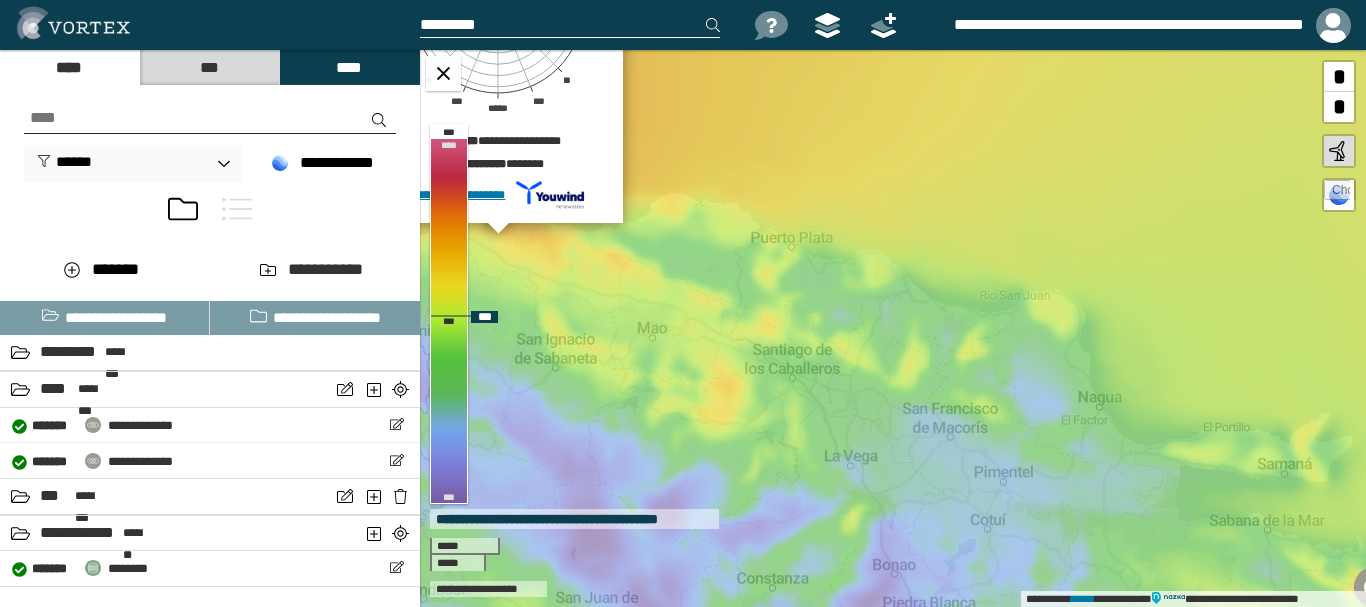 drag, startPoint x: 795, startPoint y: 199, endPoint x: 836, endPoint y: 243, distance: 60.1415 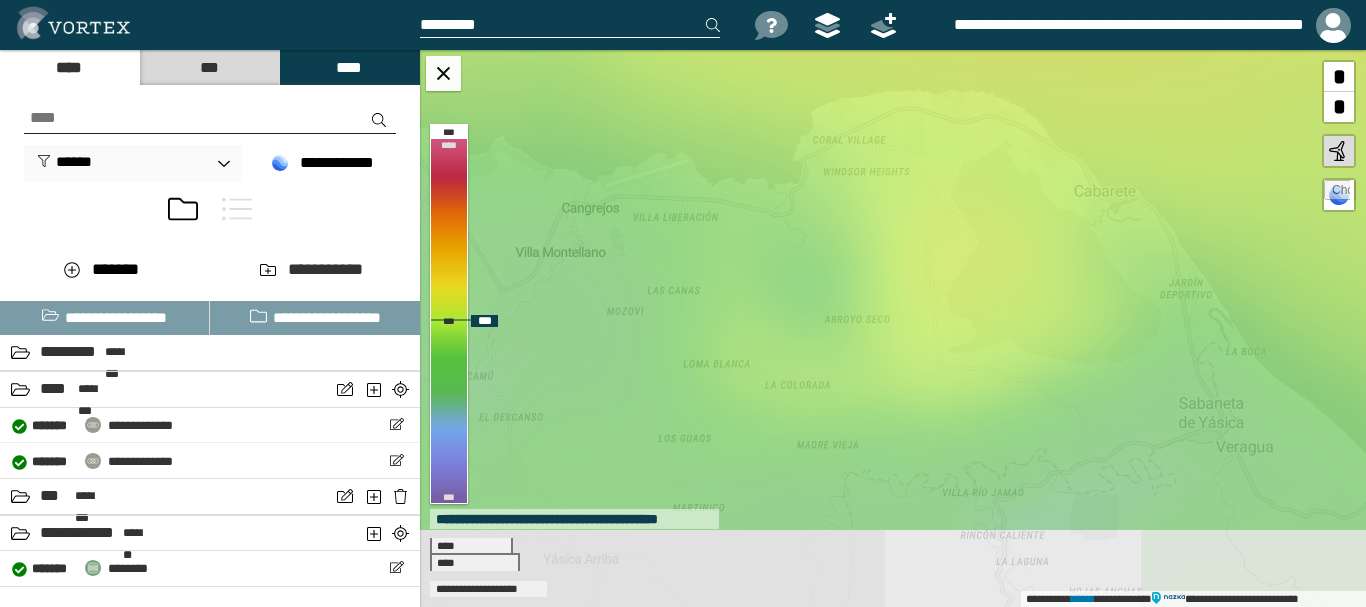 drag, startPoint x: 1085, startPoint y: 352, endPoint x: 894, endPoint y: 135, distance: 289.08478 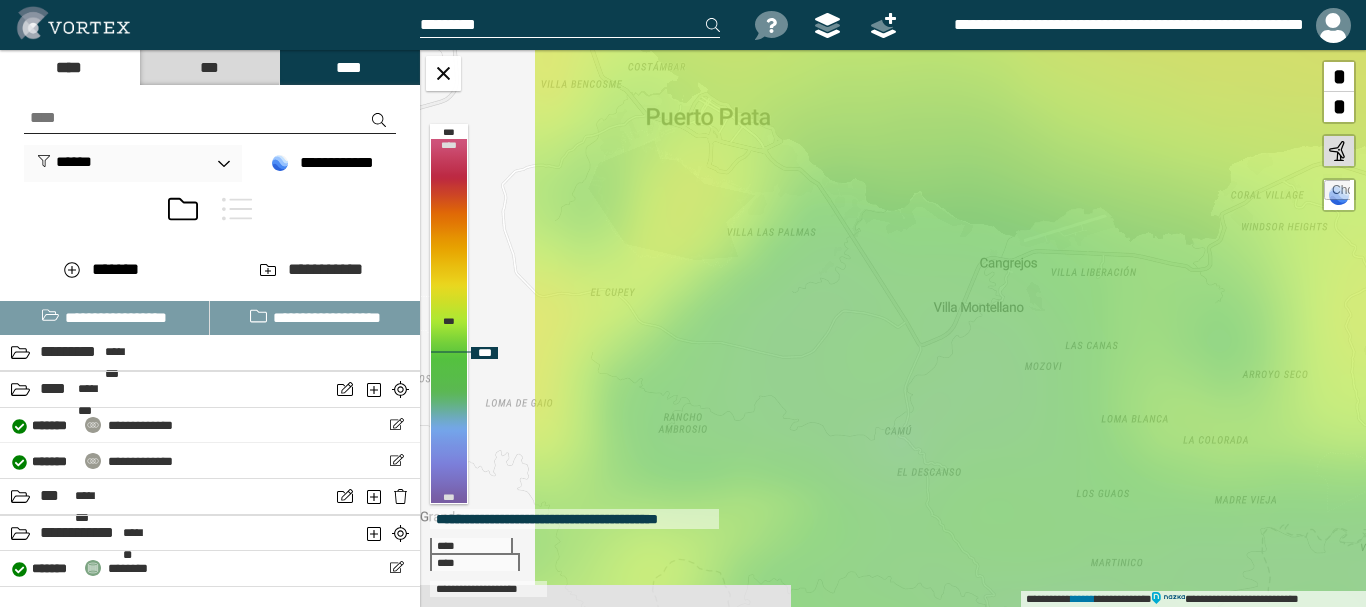 drag, startPoint x: 787, startPoint y: 297, endPoint x: 1205, endPoint y: 352, distance: 421.6029 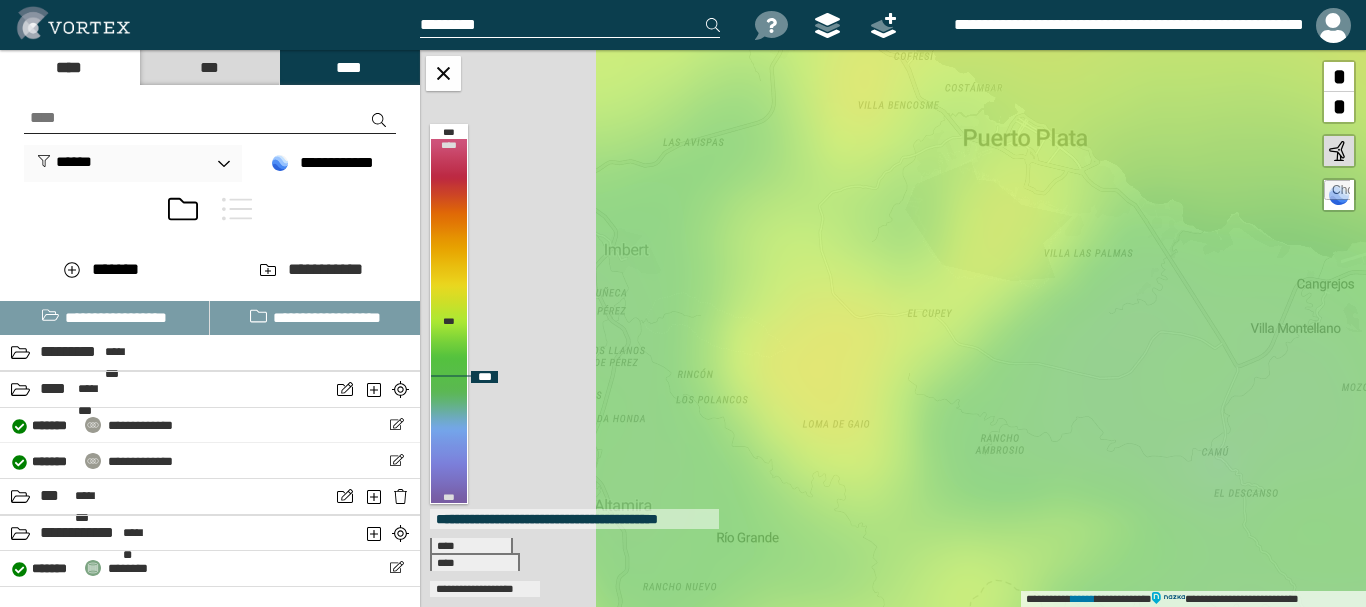 drag, startPoint x: 780, startPoint y: 291, endPoint x: 1097, endPoint y: 312, distance: 317.69482 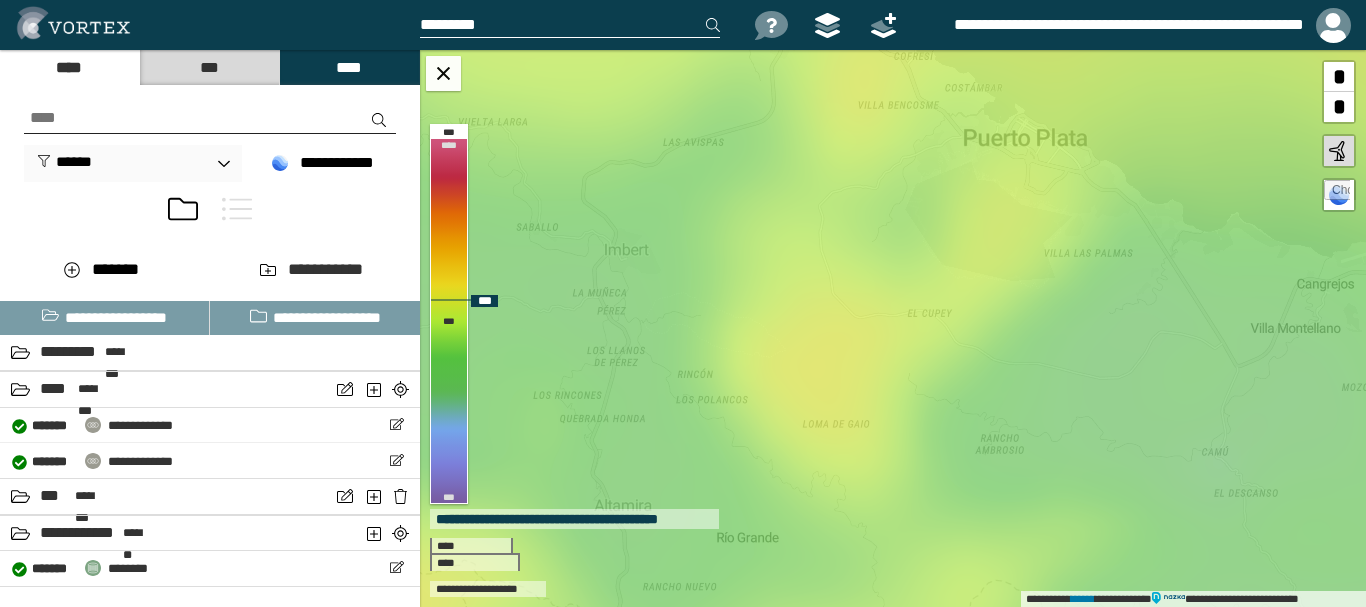click on "**********" at bounding box center [893, 328] 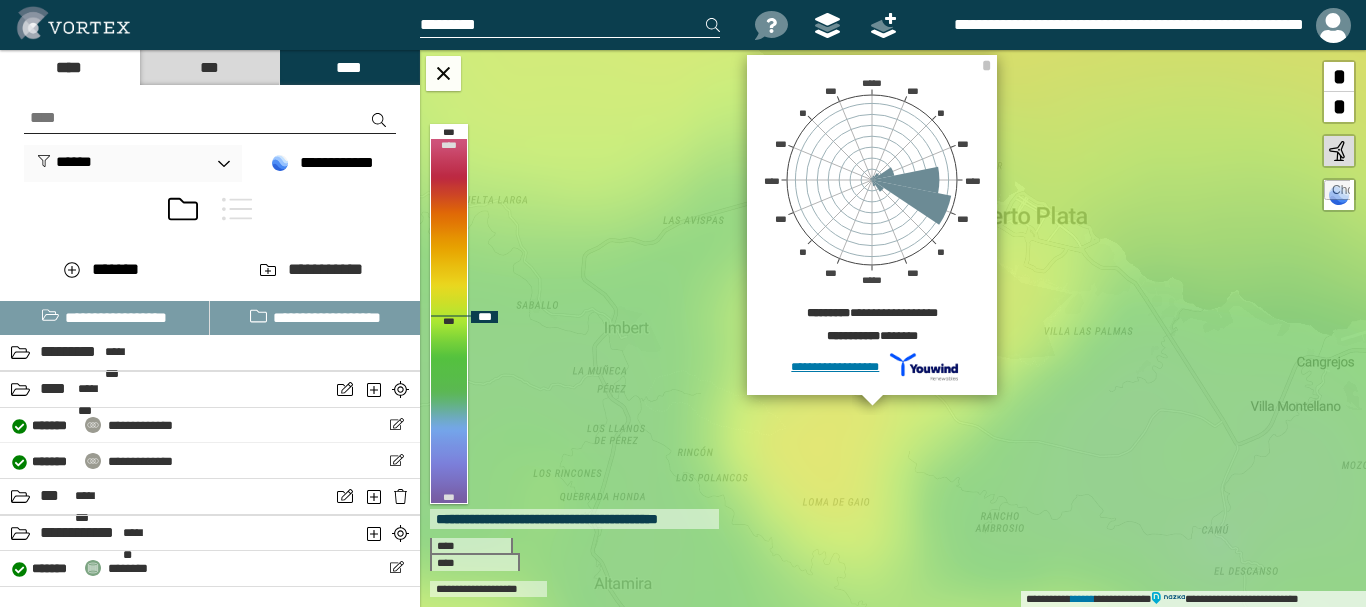 click on "[FIRST] [LAST]" at bounding box center (872, 339) 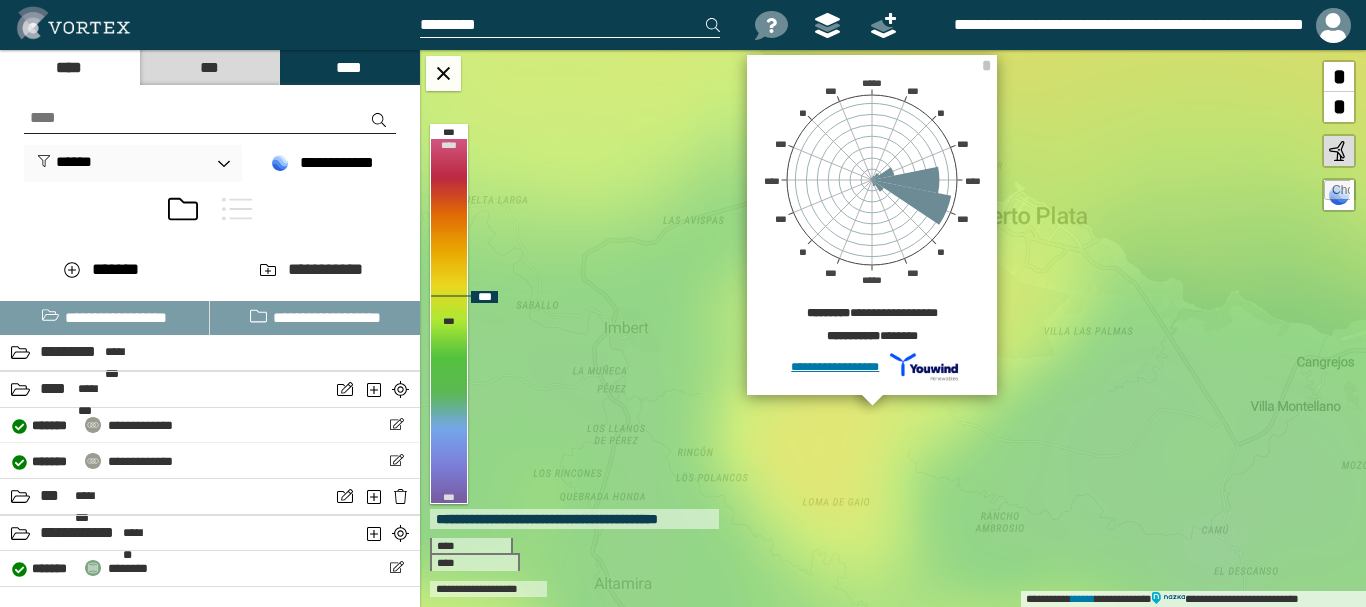 click on "**********" at bounding box center (893, 328) 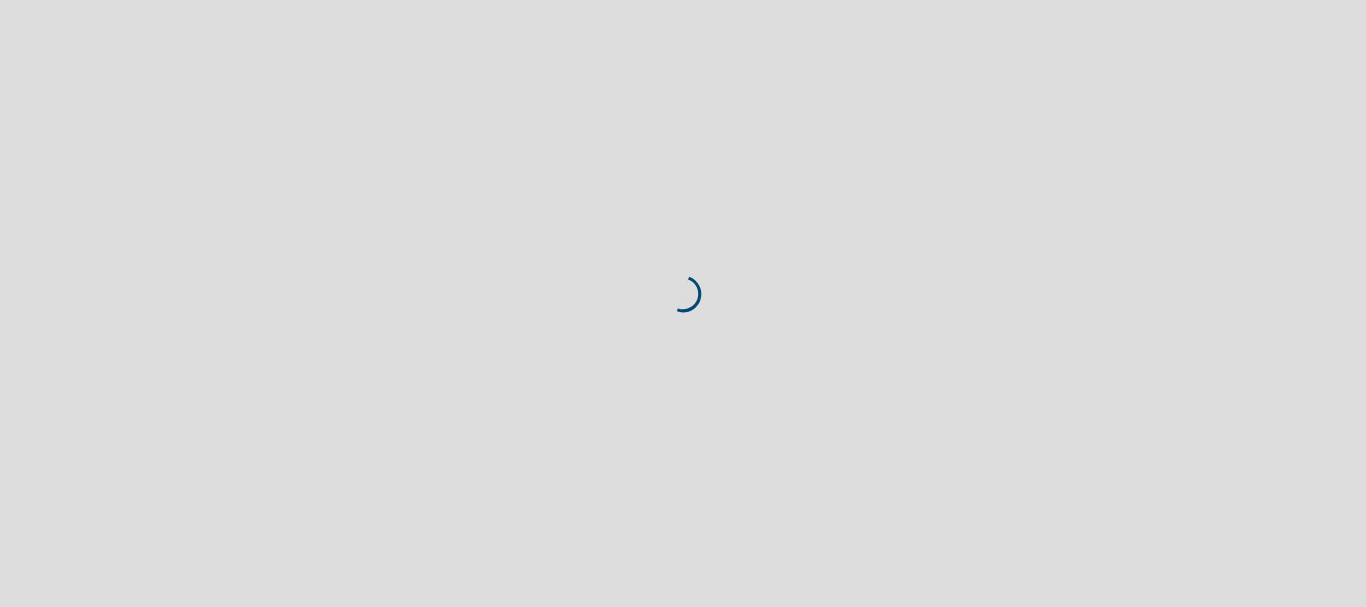 scroll, scrollTop: 0, scrollLeft: 0, axis: both 